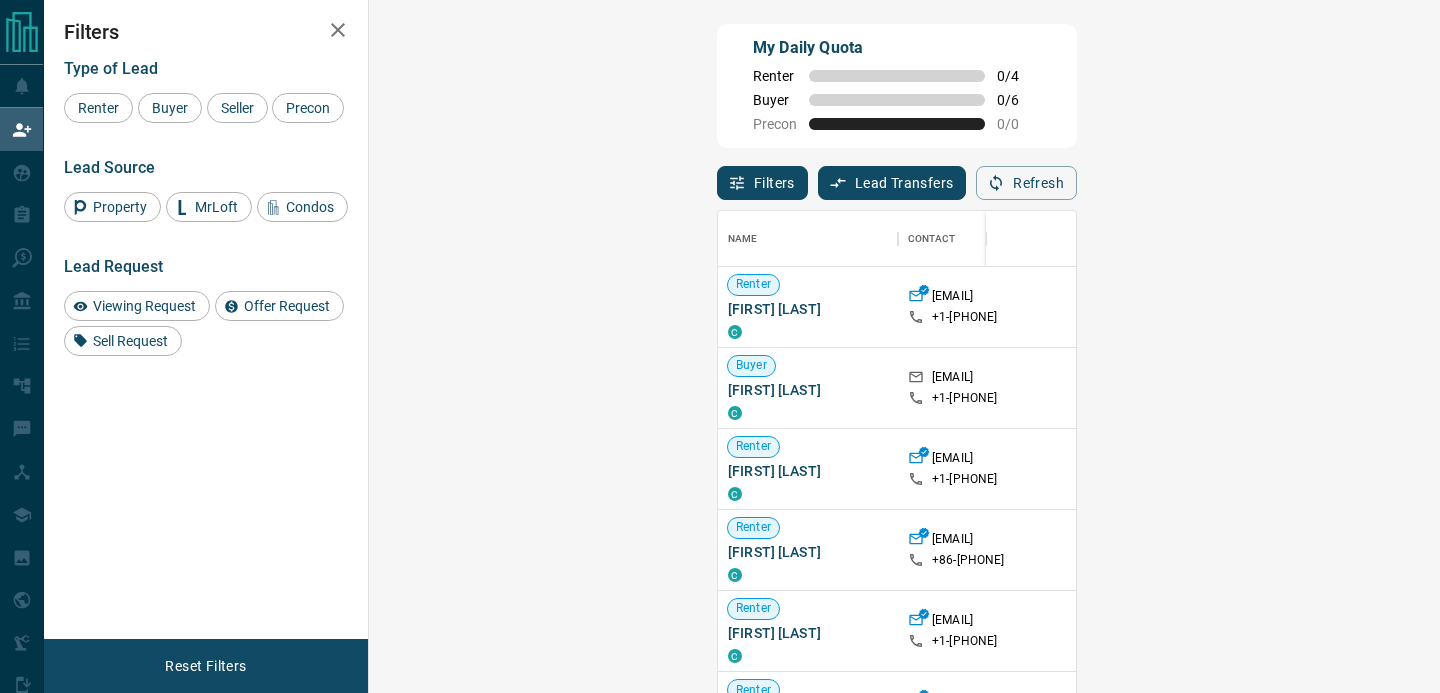 scroll, scrollTop: 0, scrollLeft: 0, axis: both 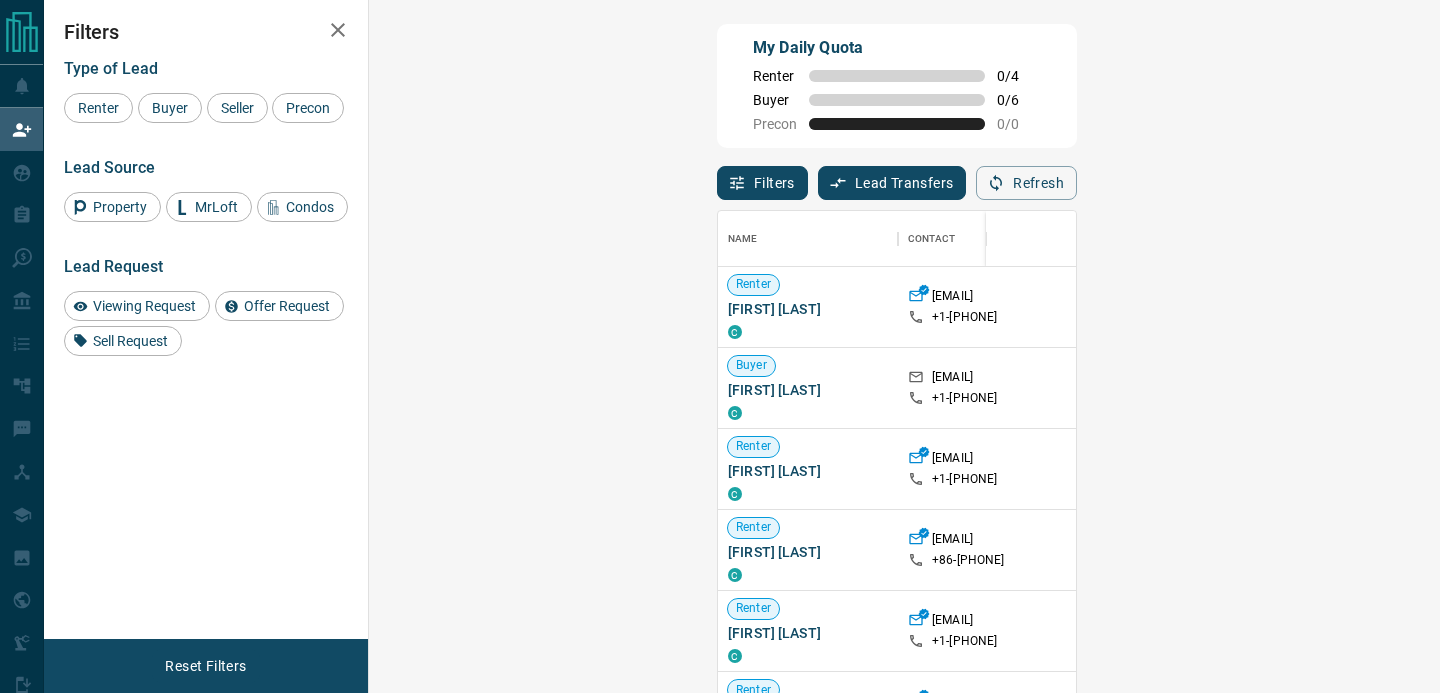 click on "Claim" at bounding box center (1701, 388) 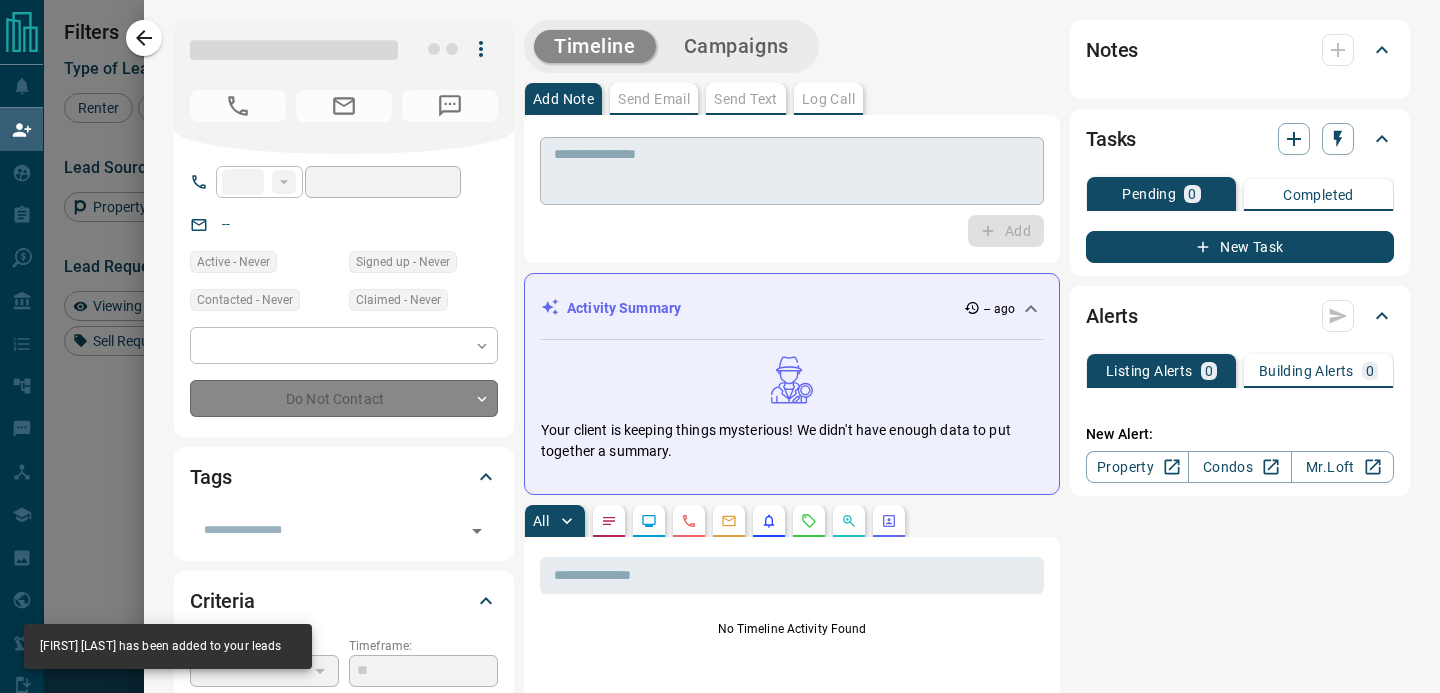 type on "**" 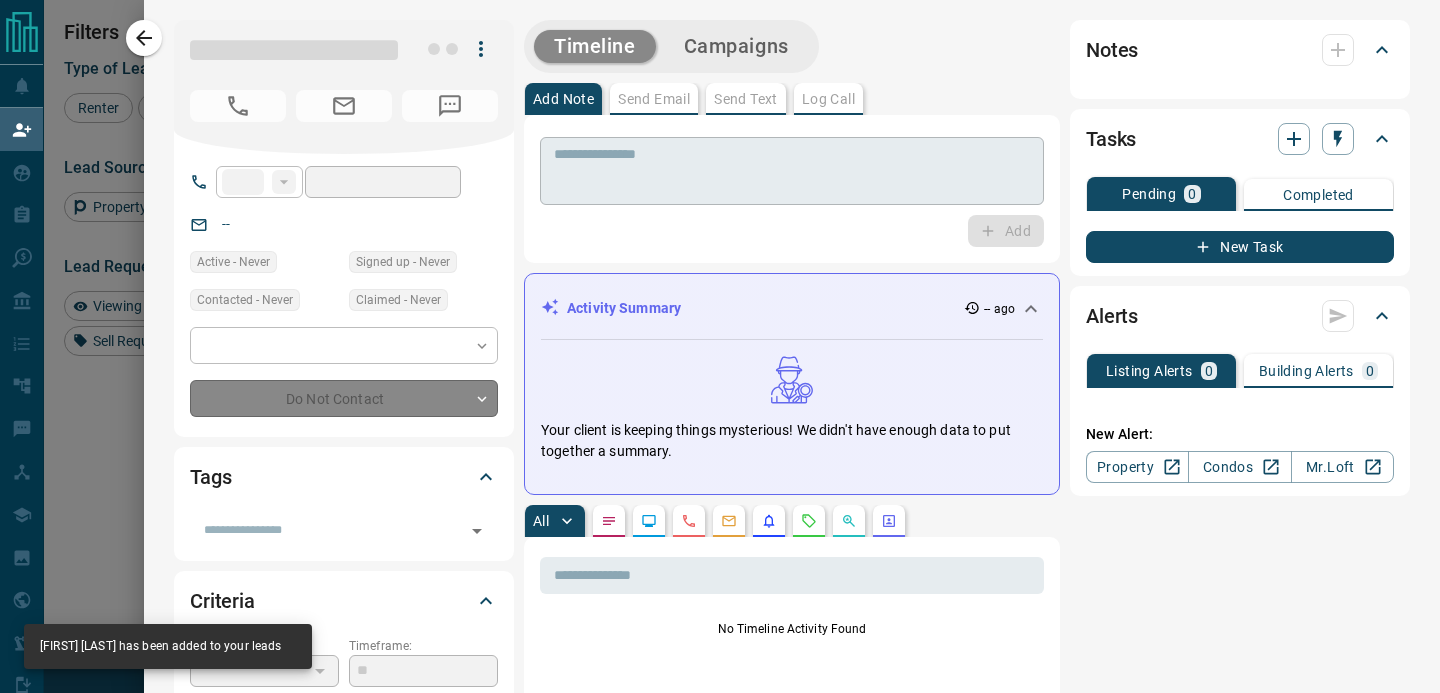 type on "**********" 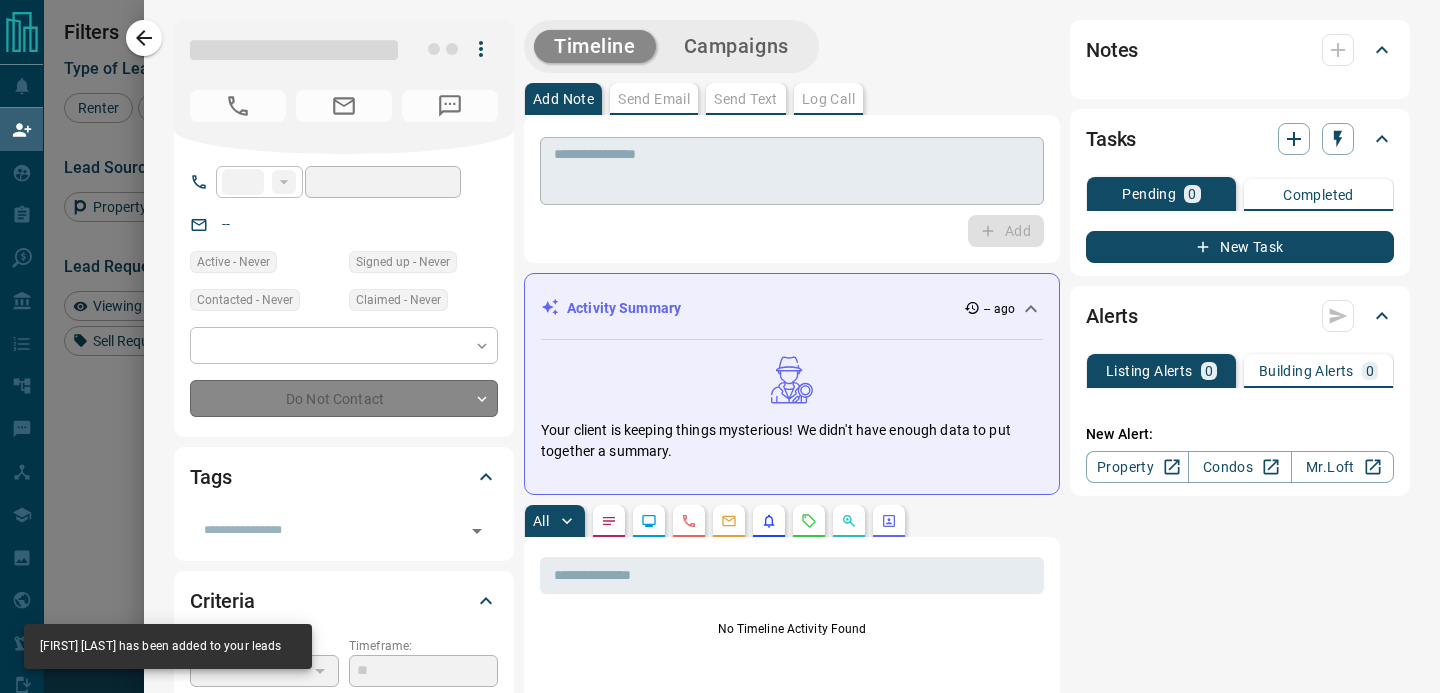 type on "**********" 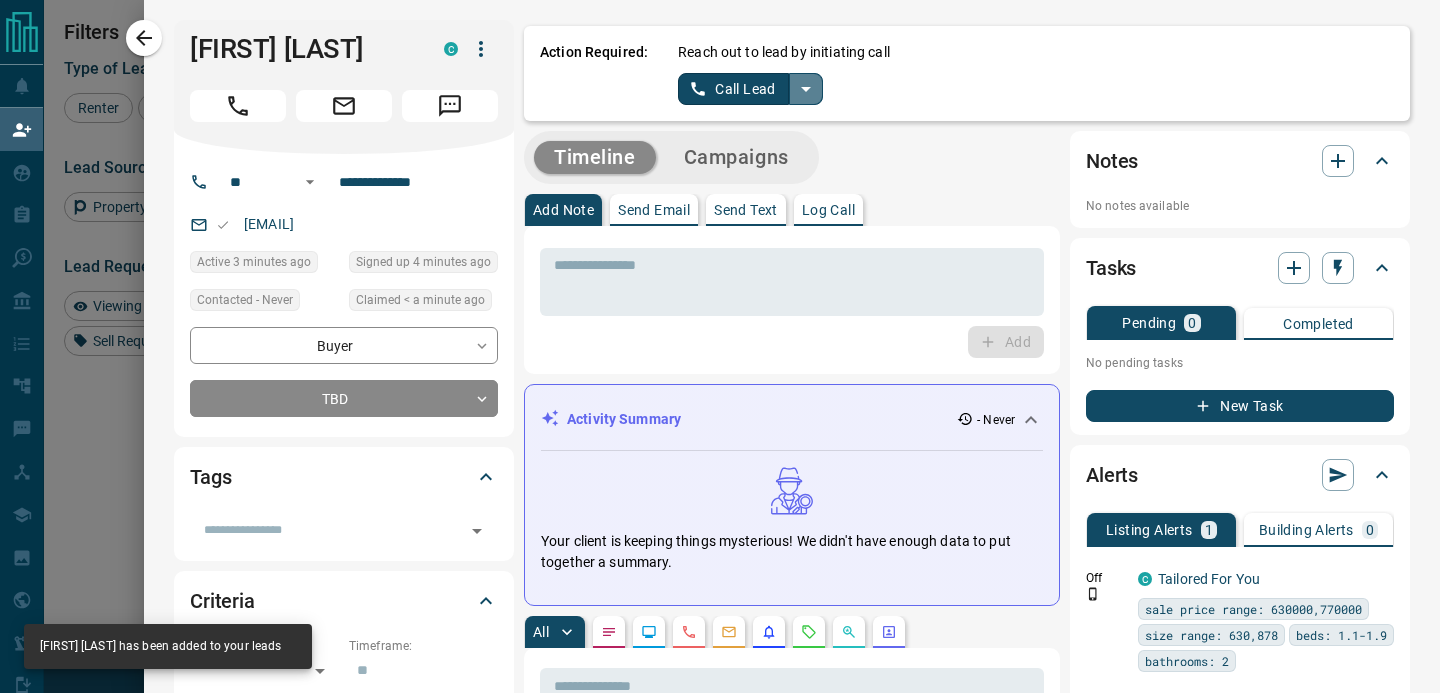 click 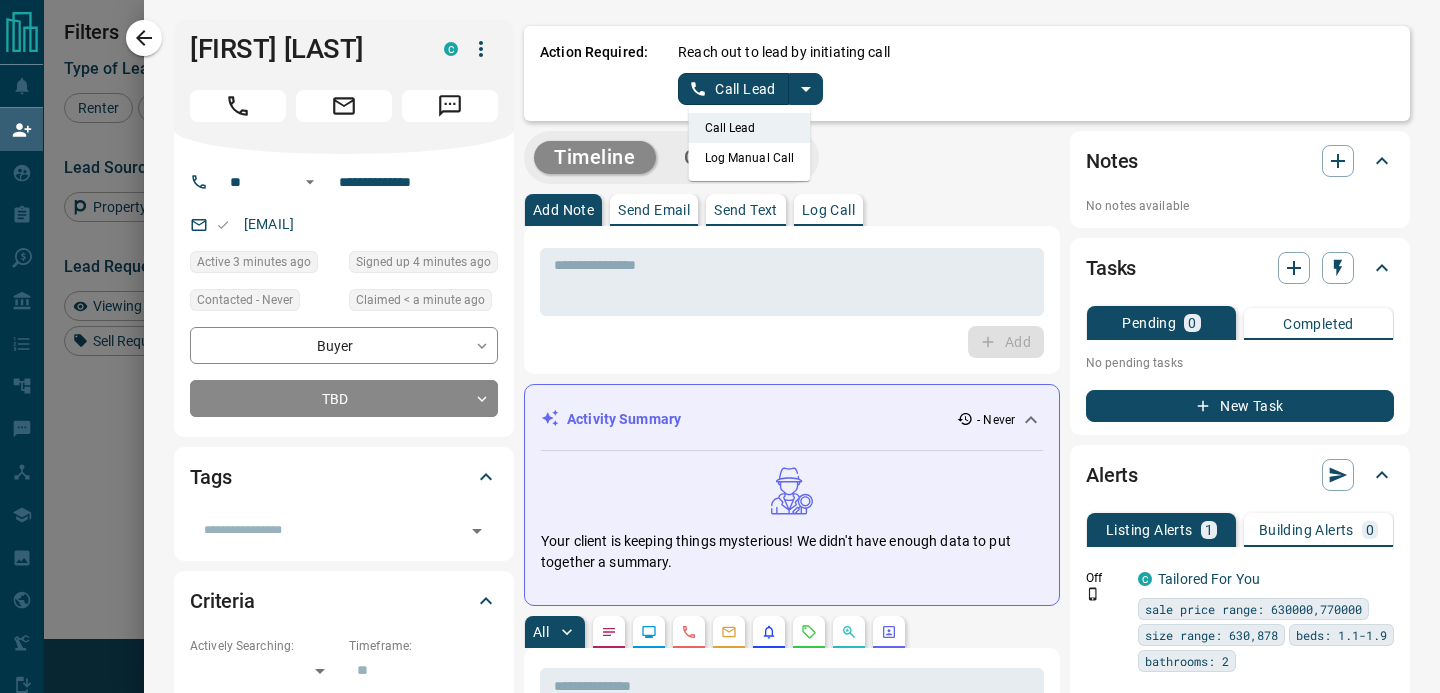 click on "Log Manual Call" at bounding box center [750, 158] 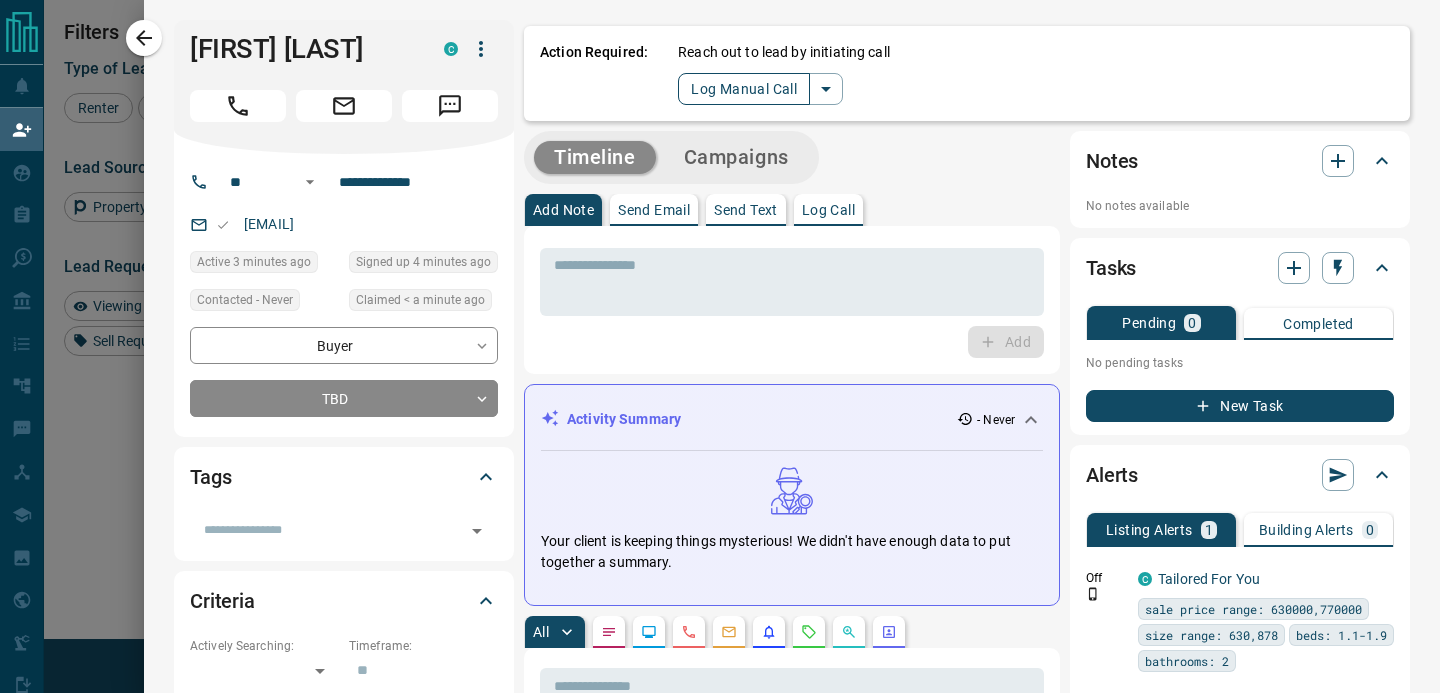 click on "Log Manual Call" at bounding box center [744, 89] 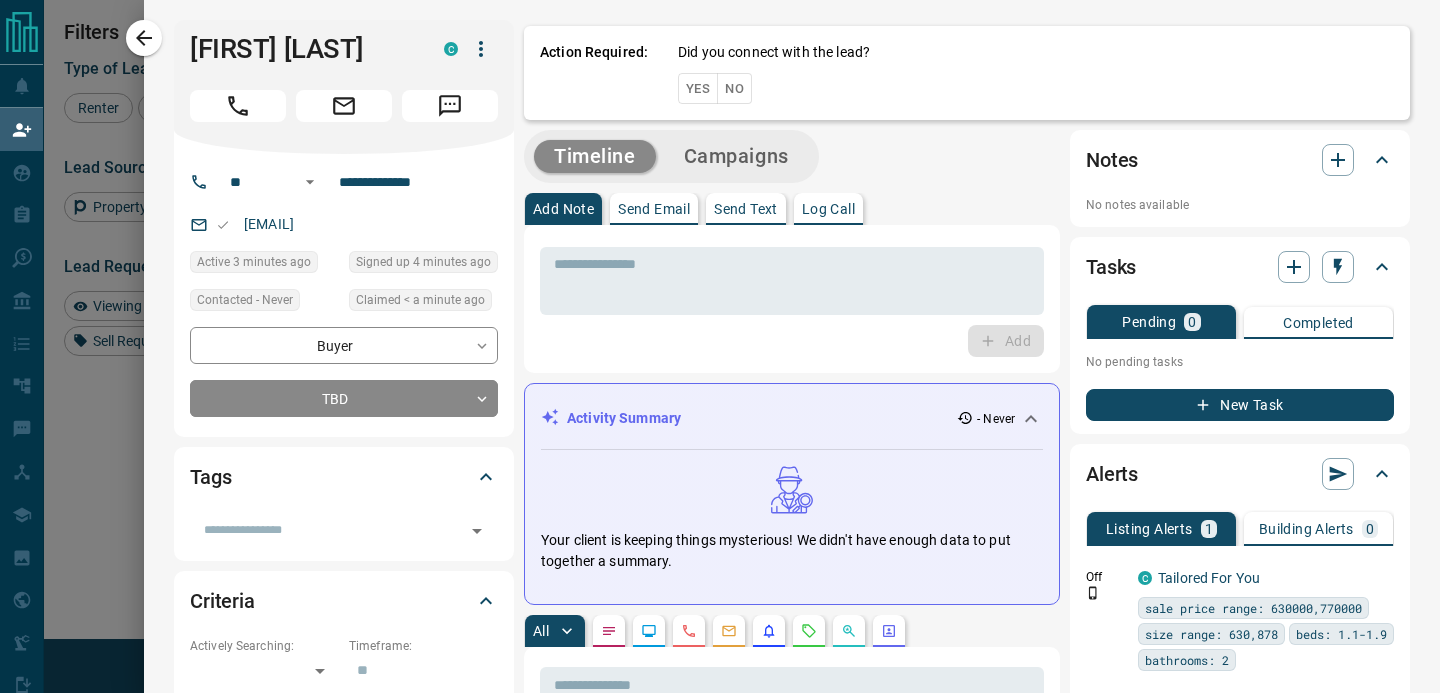 click on "Yes" at bounding box center [698, 88] 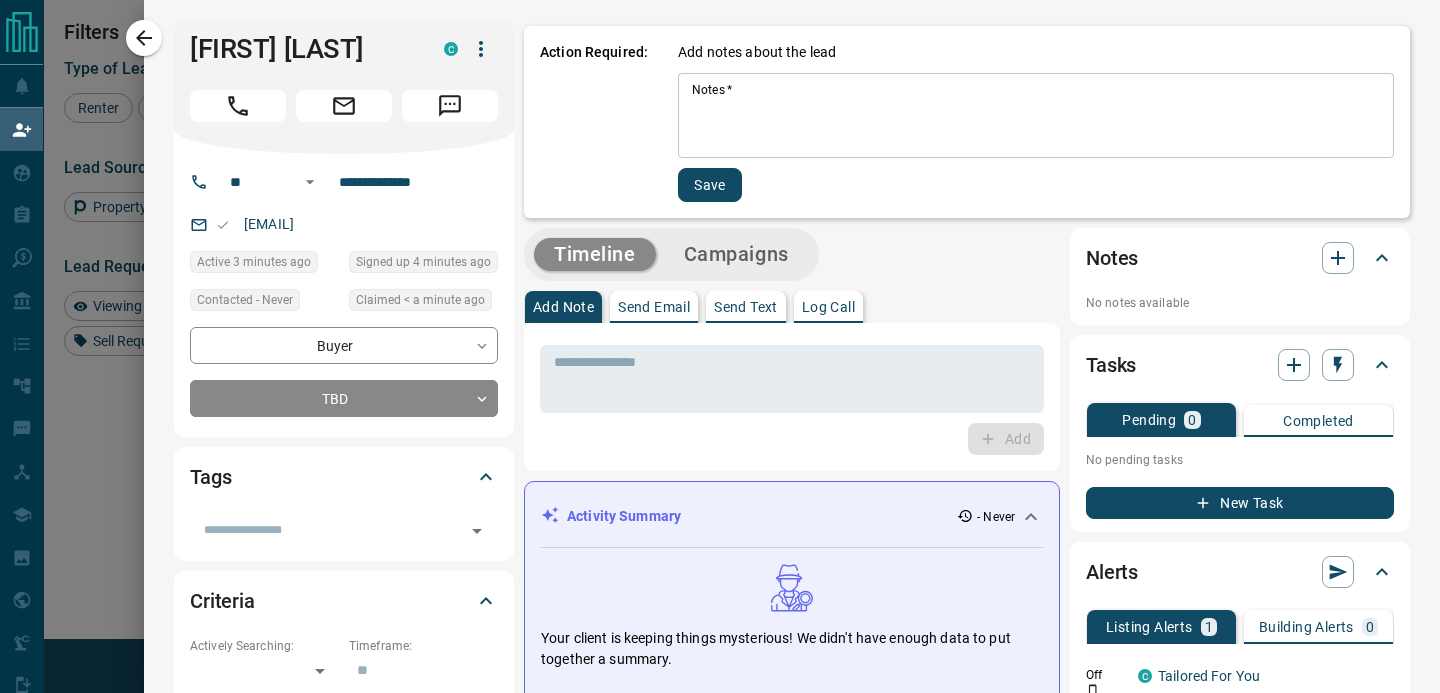 click on "Notes   *" at bounding box center (1036, 116) 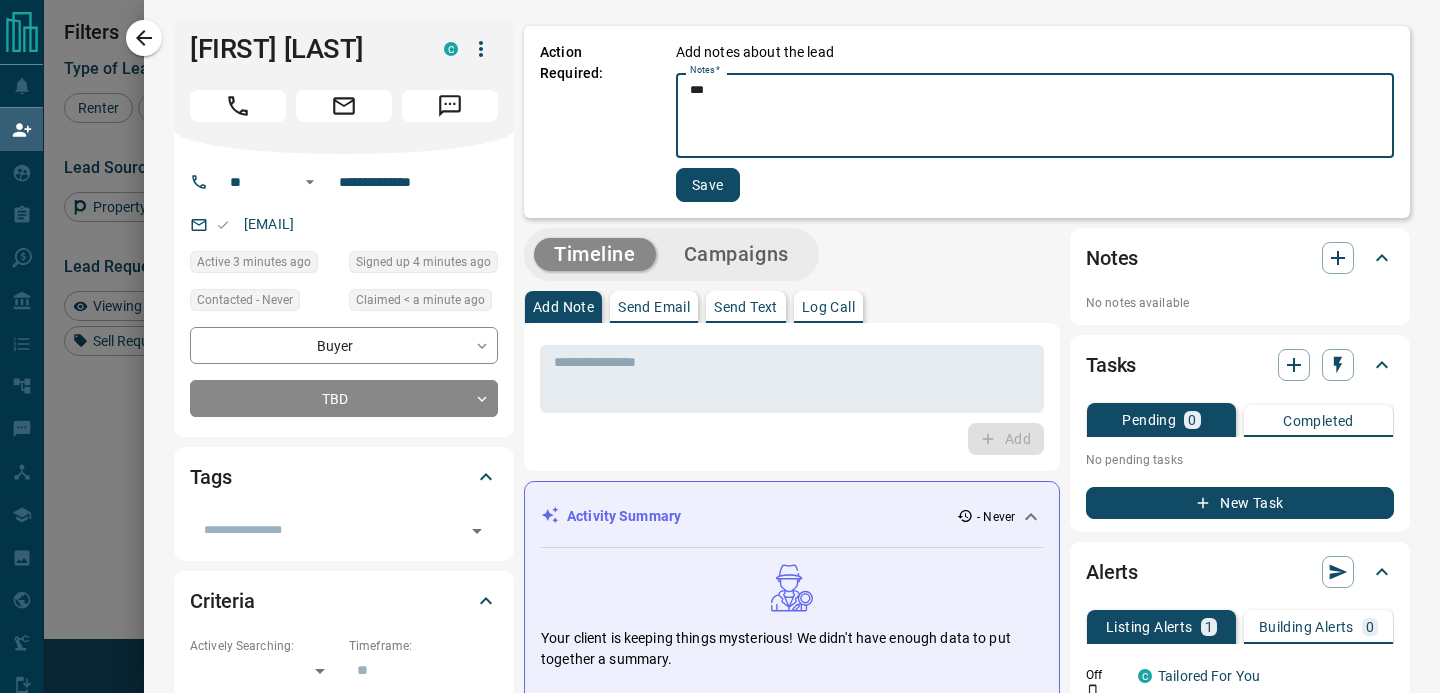 type on "***" 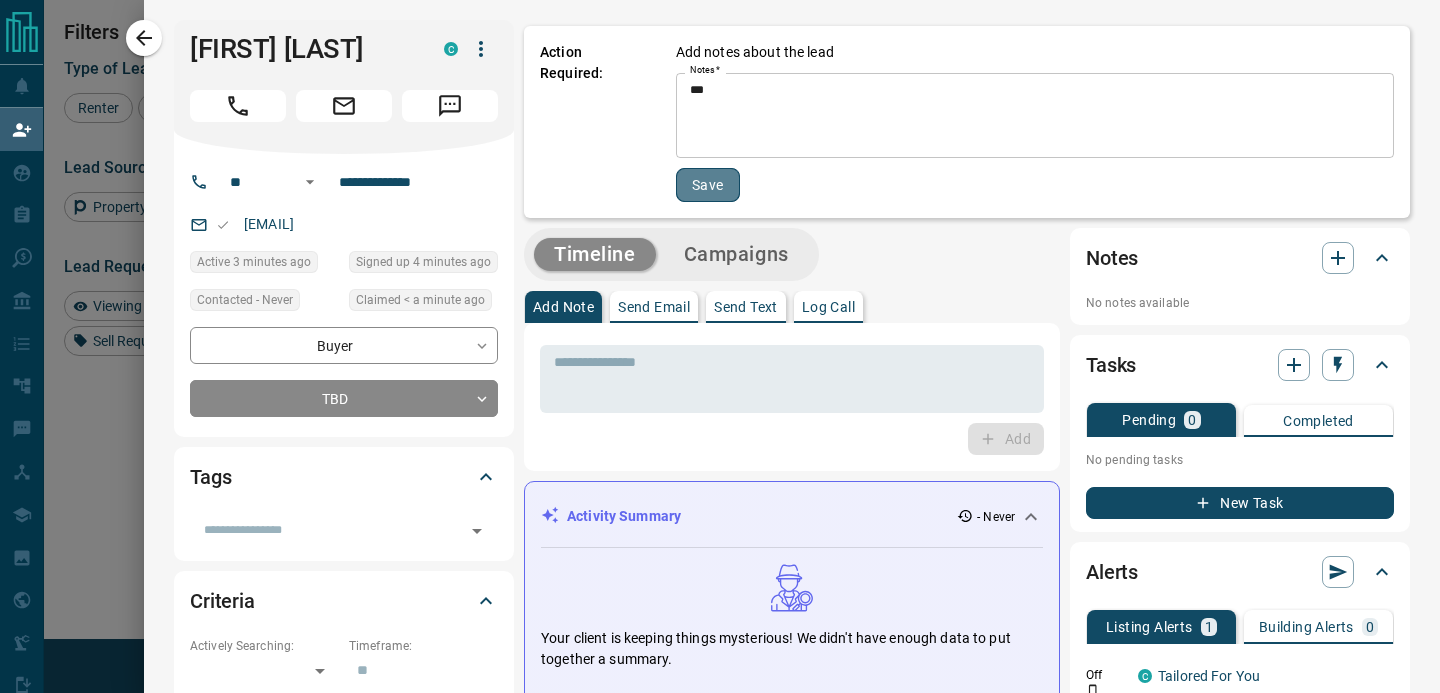 click on "Save" at bounding box center [708, 185] 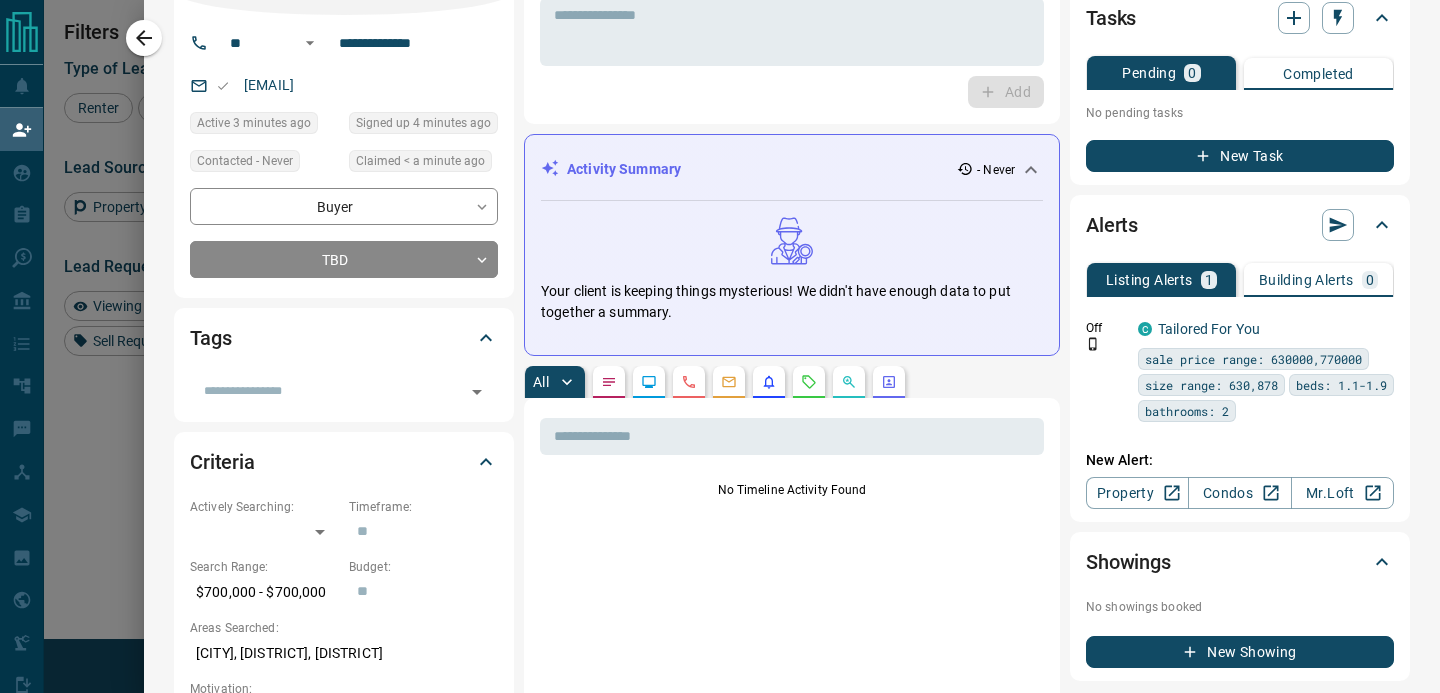scroll, scrollTop: 71, scrollLeft: 0, axis: vertical 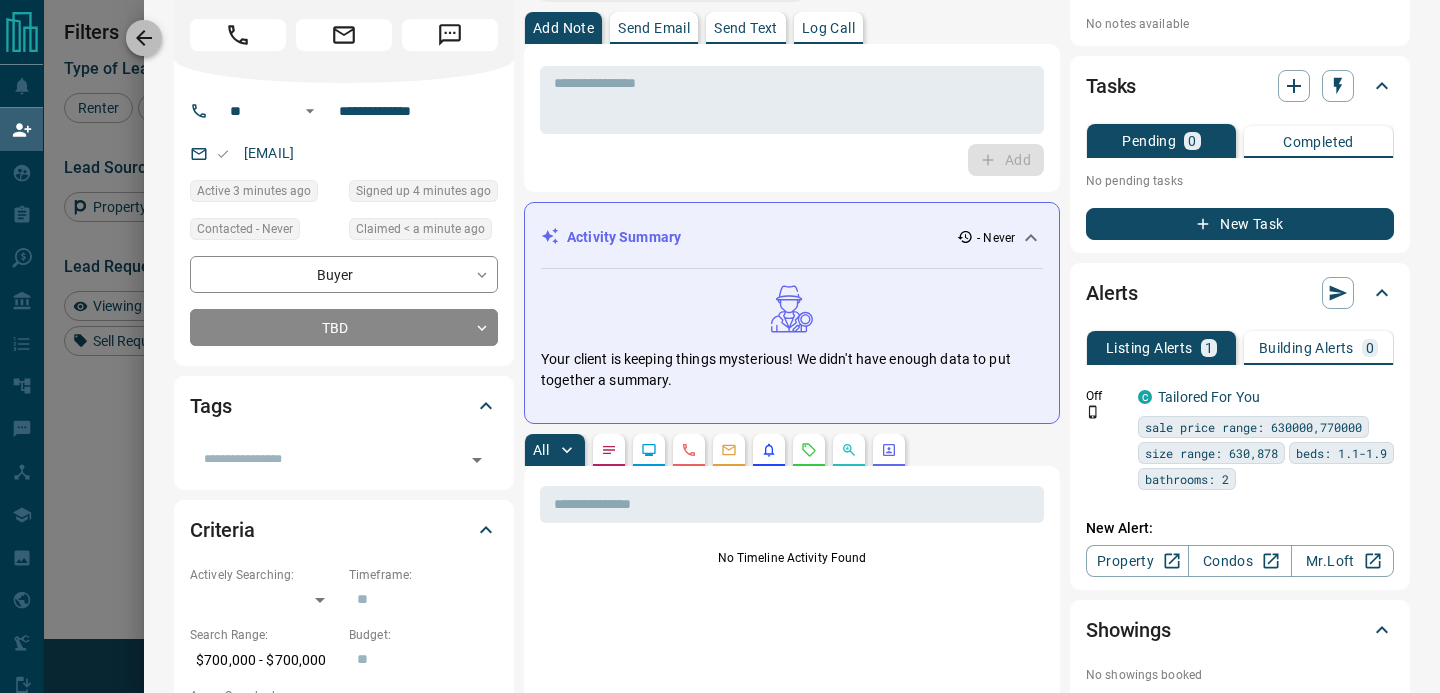click 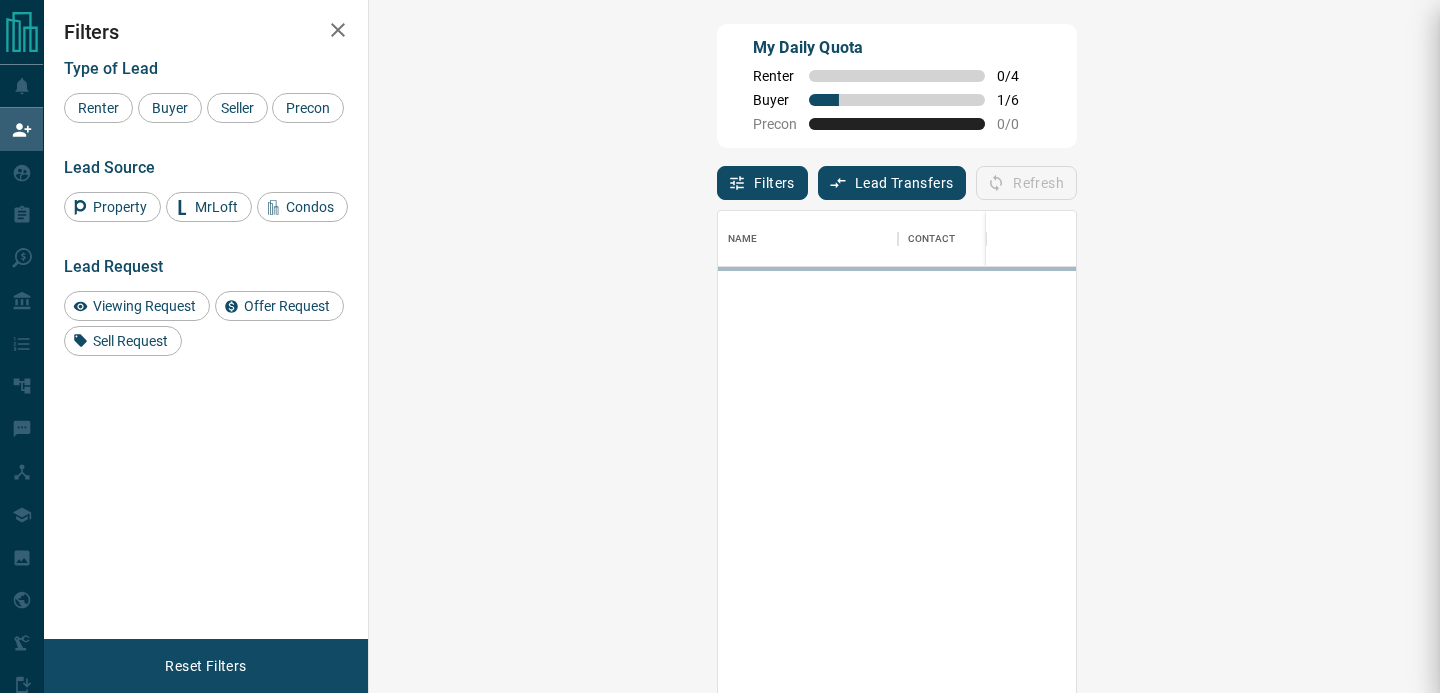 scroll, scrollTop: 0, scrollLeft: 1, axis: horizontal 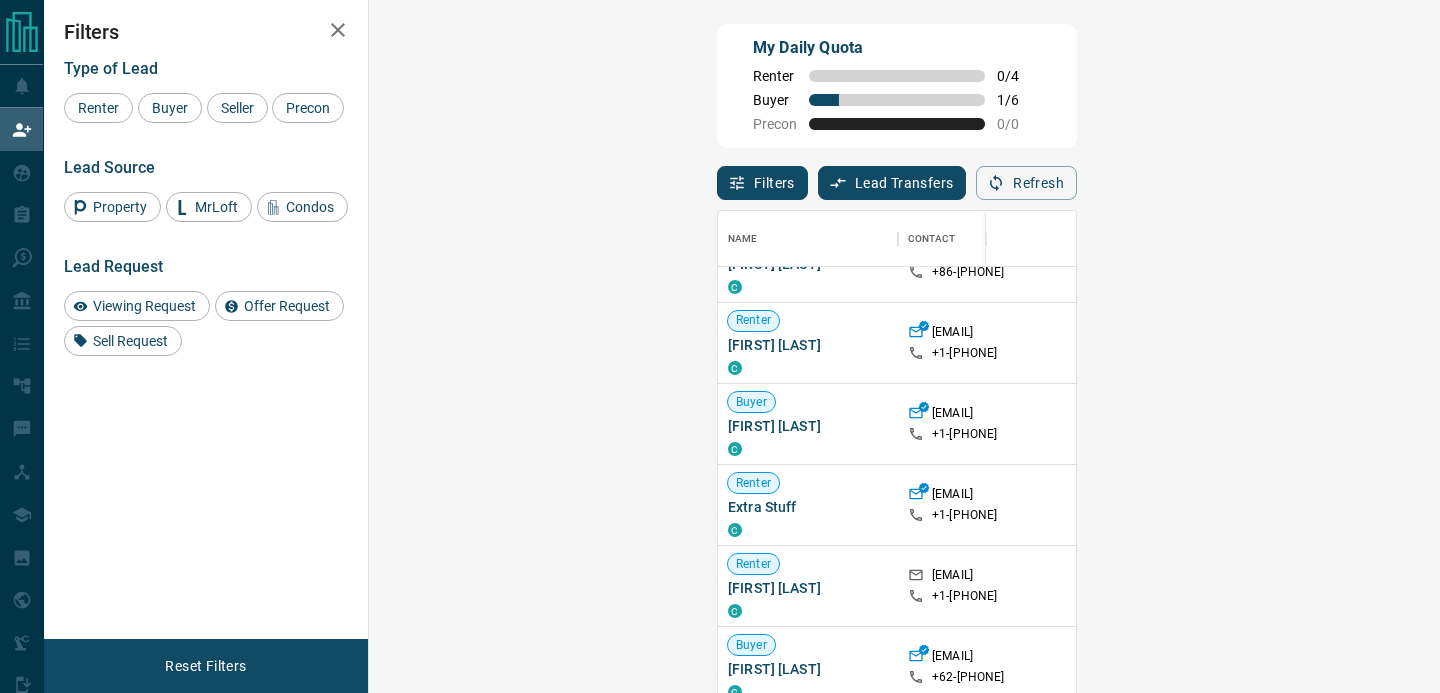 click on "Claim" at bounding box center [1701, 424] 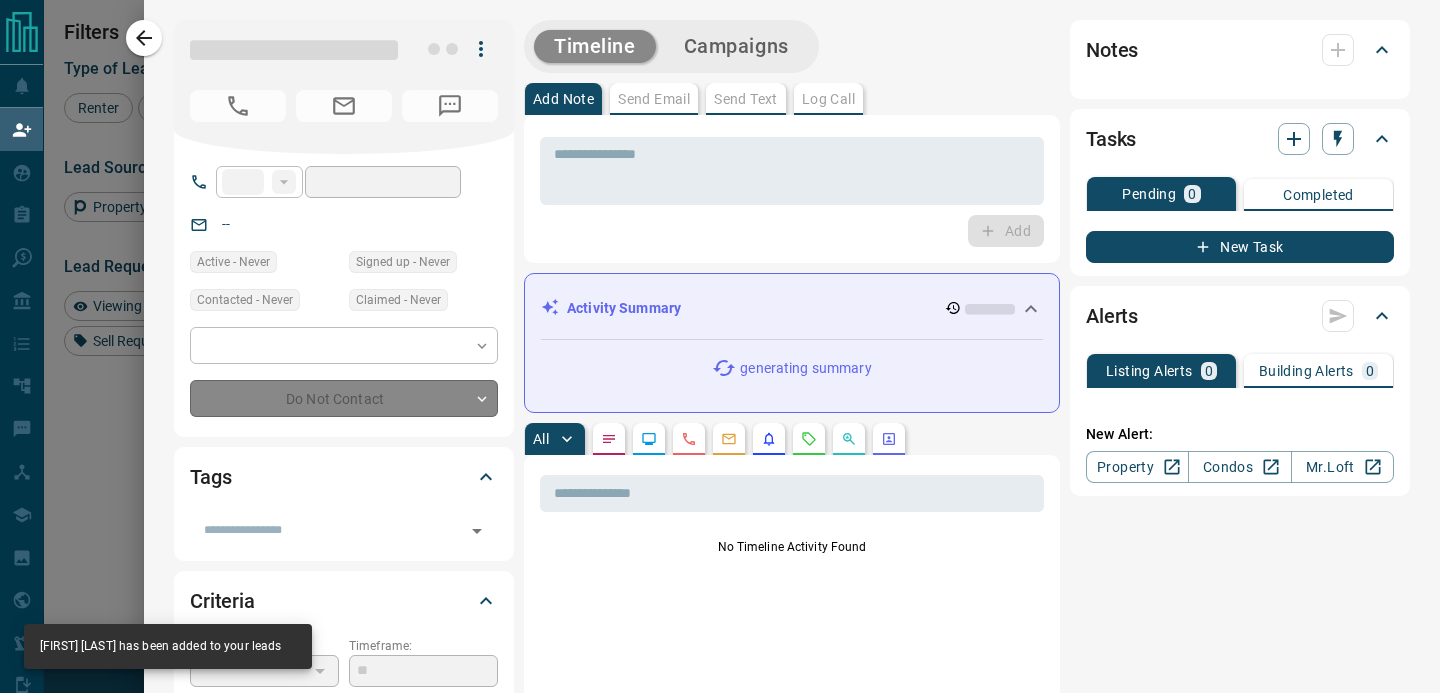 type on "**" 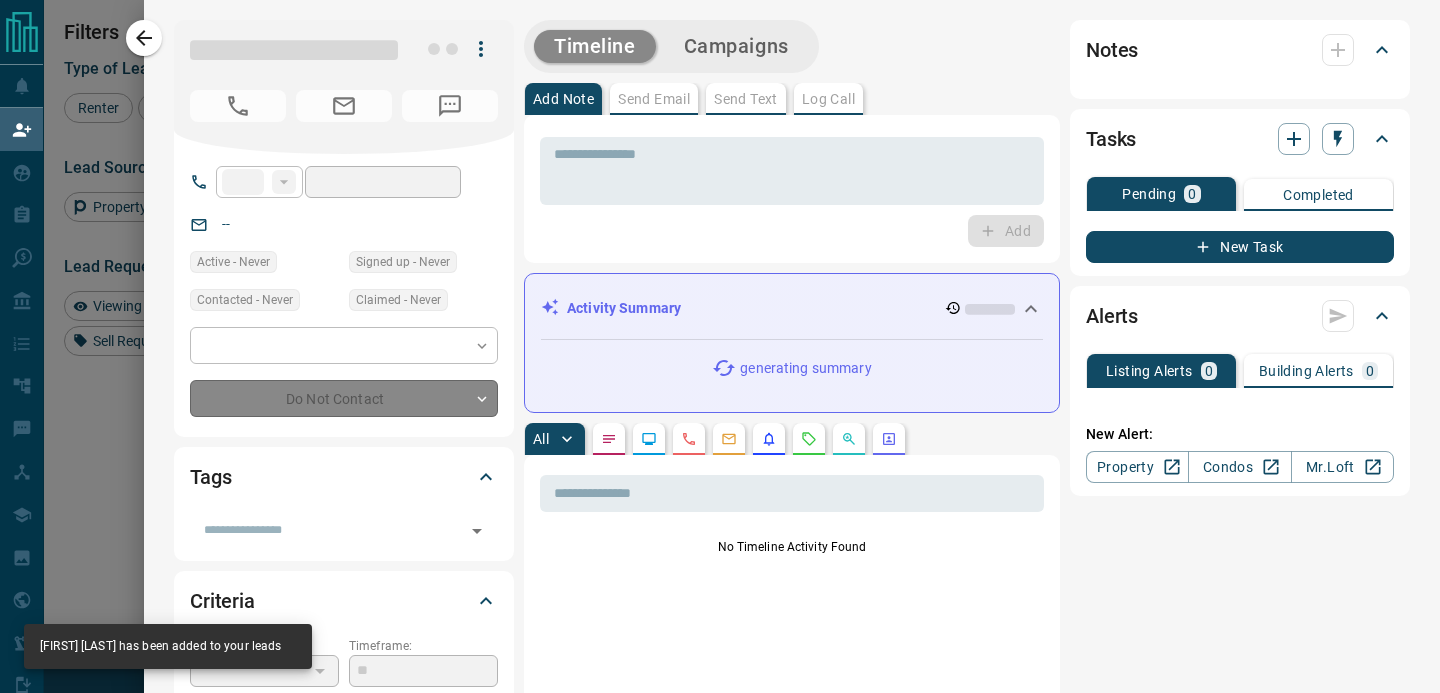 type on "**********" 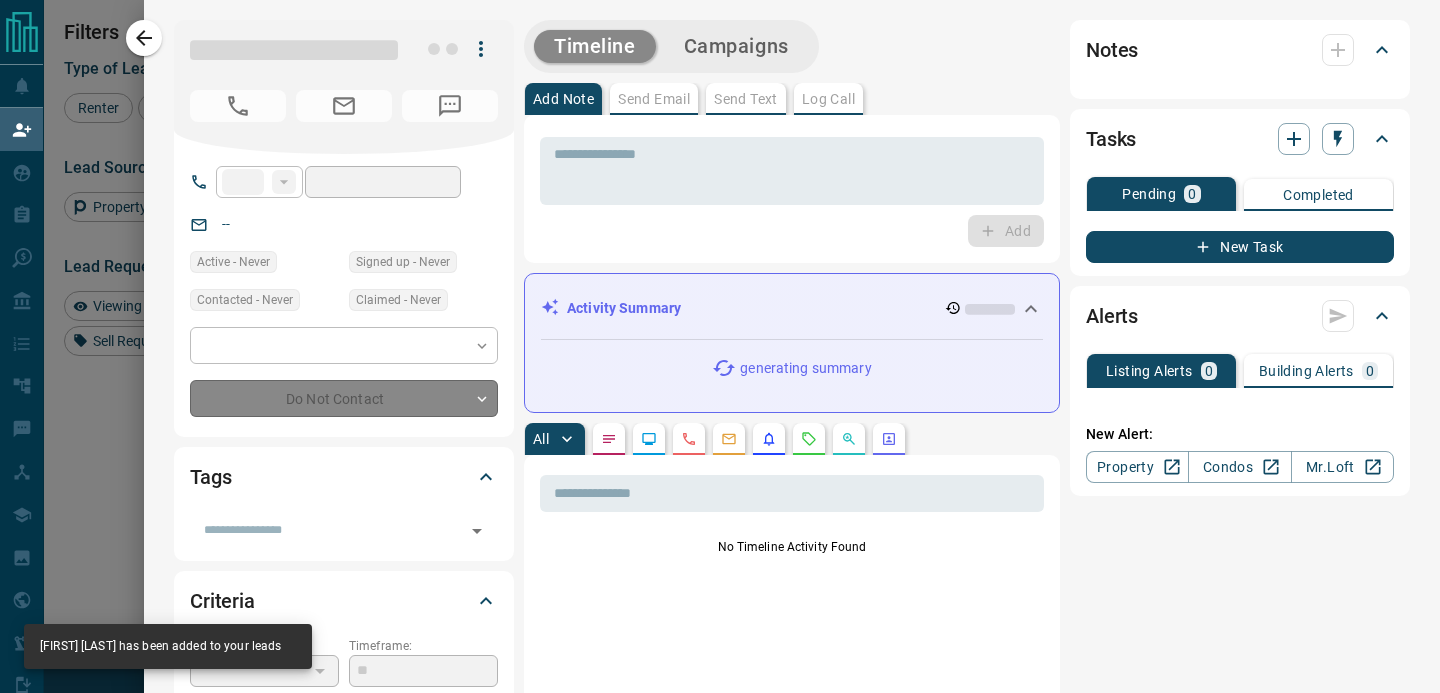 type on "**********" 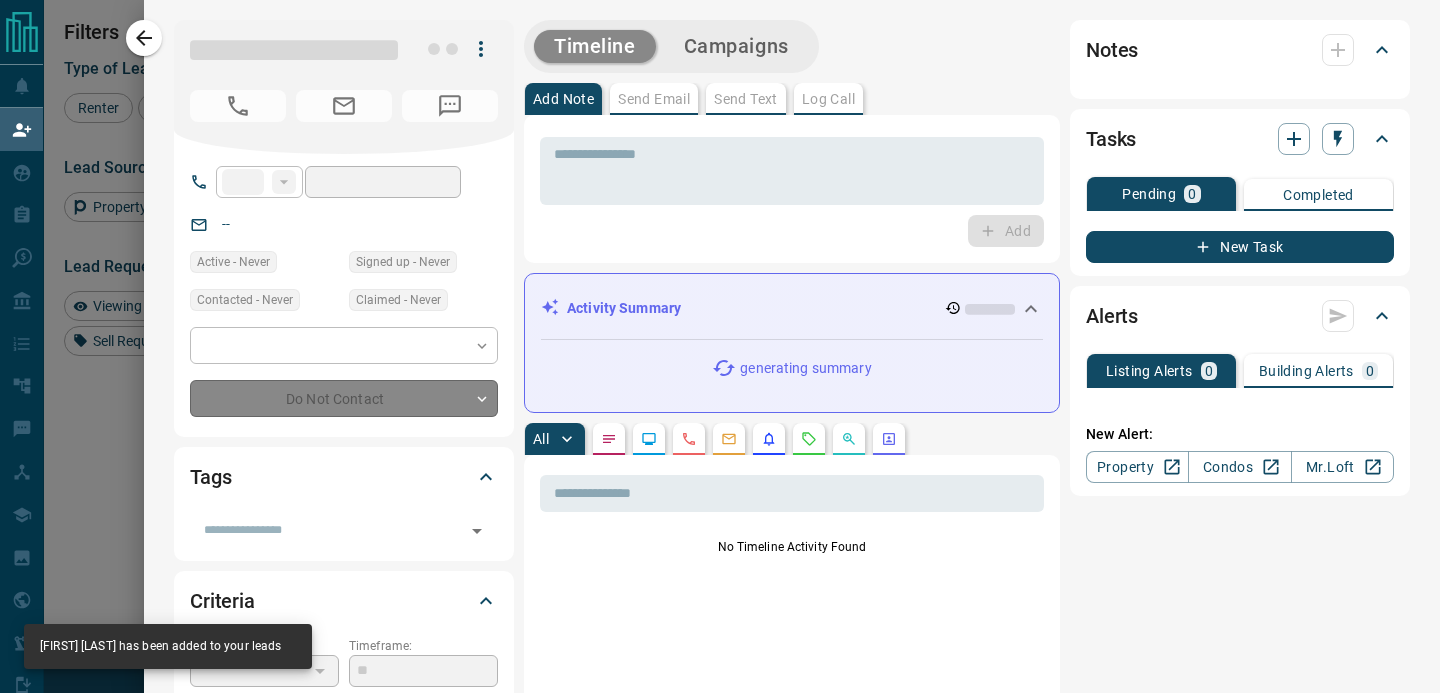 type on "**" 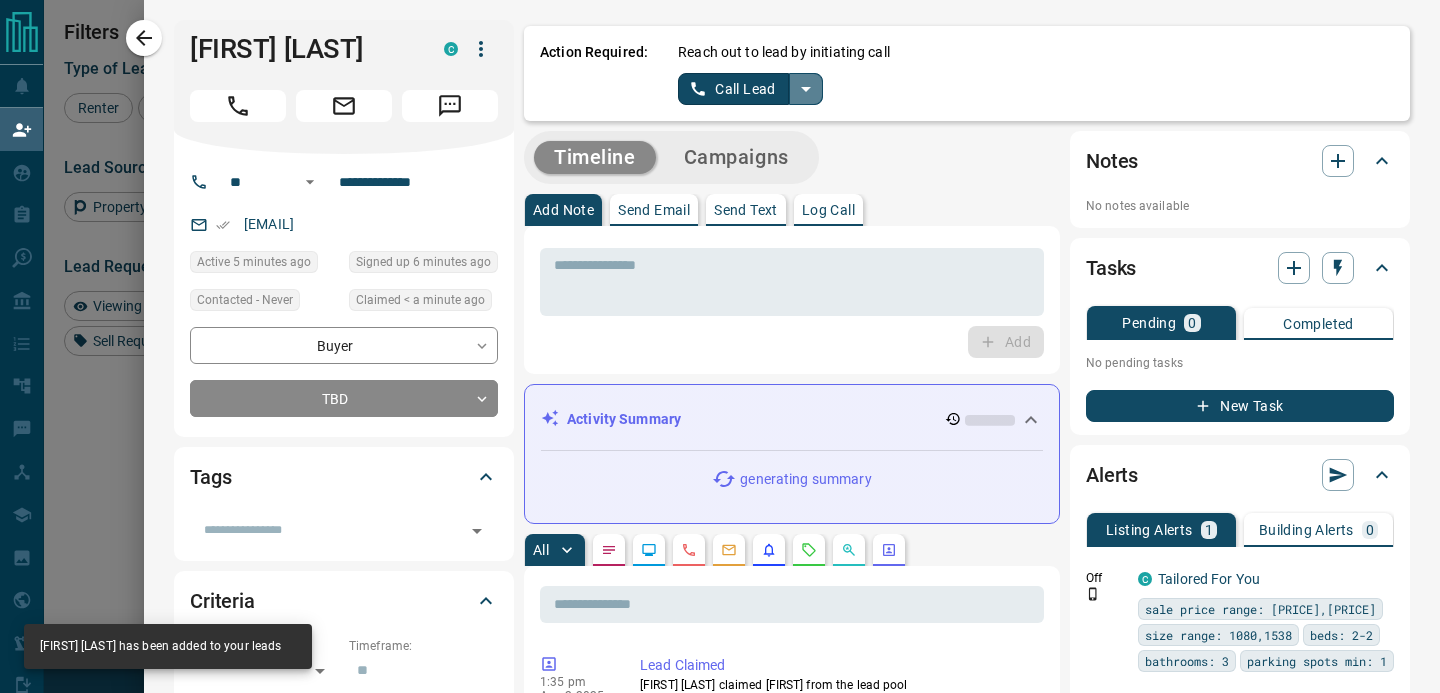 click 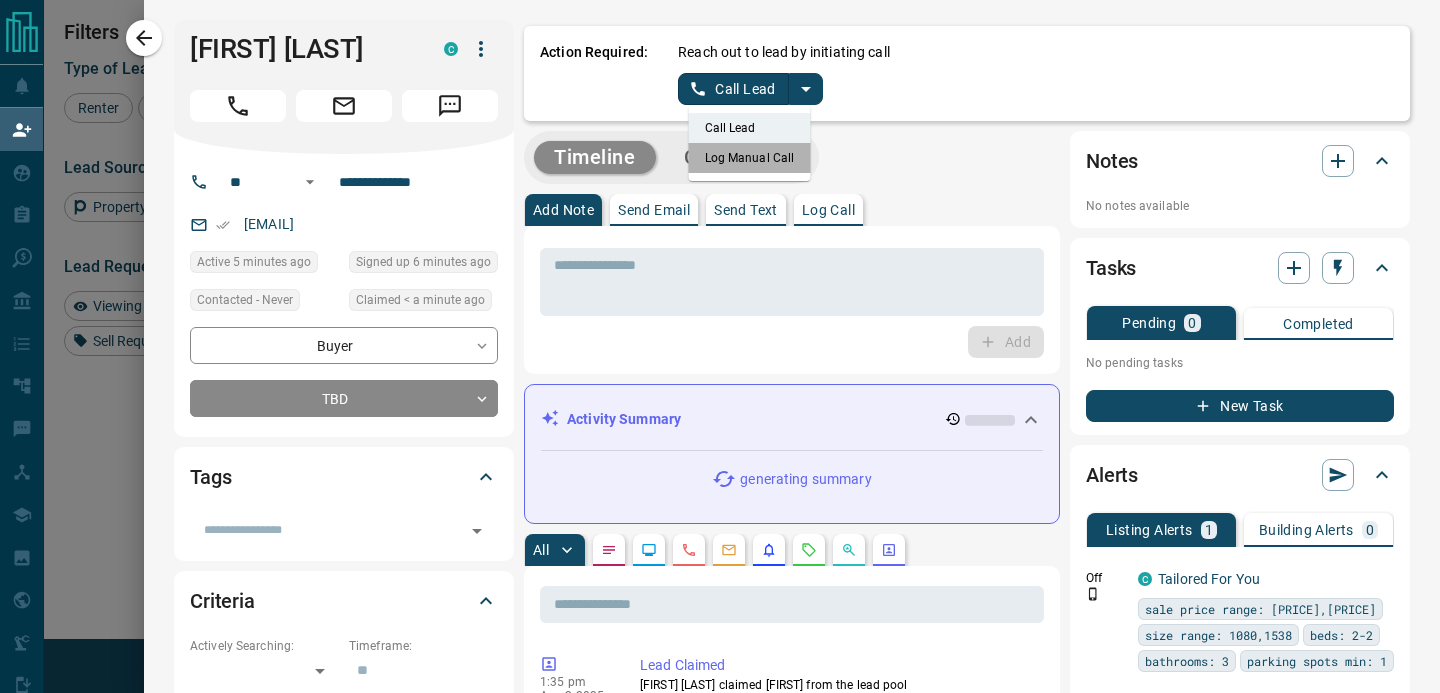 click on "Log Manual Call" at bounding box center (750, 158) 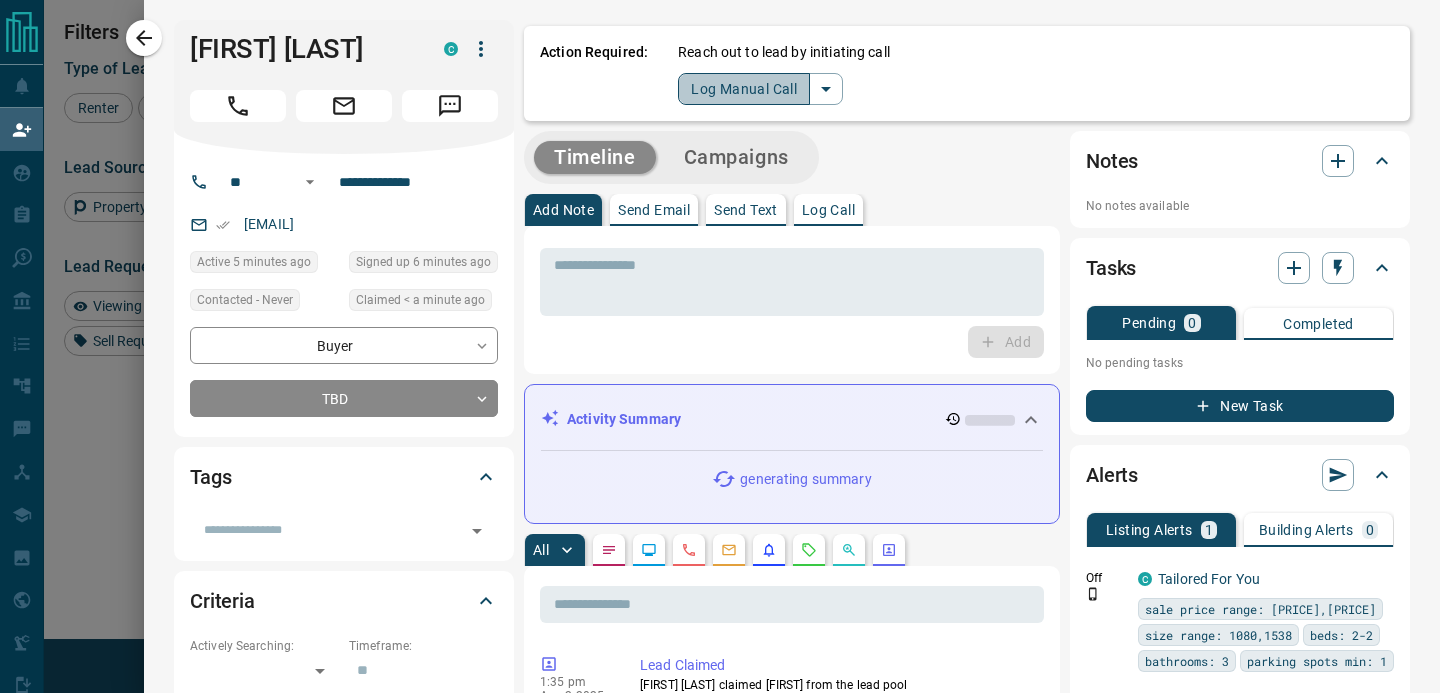 click on "Log Manual Call" at bounding box center (744, 89) 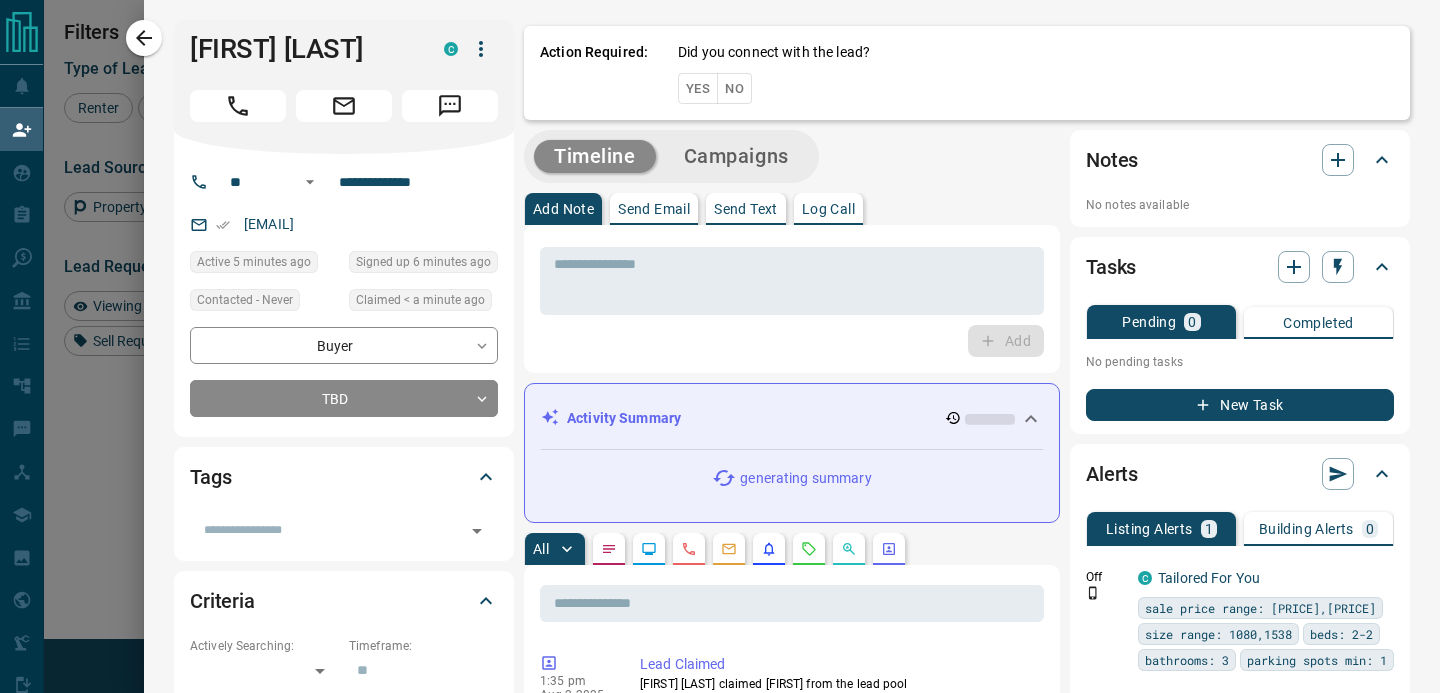 click on "Yes" at bounding box center (698, 88) 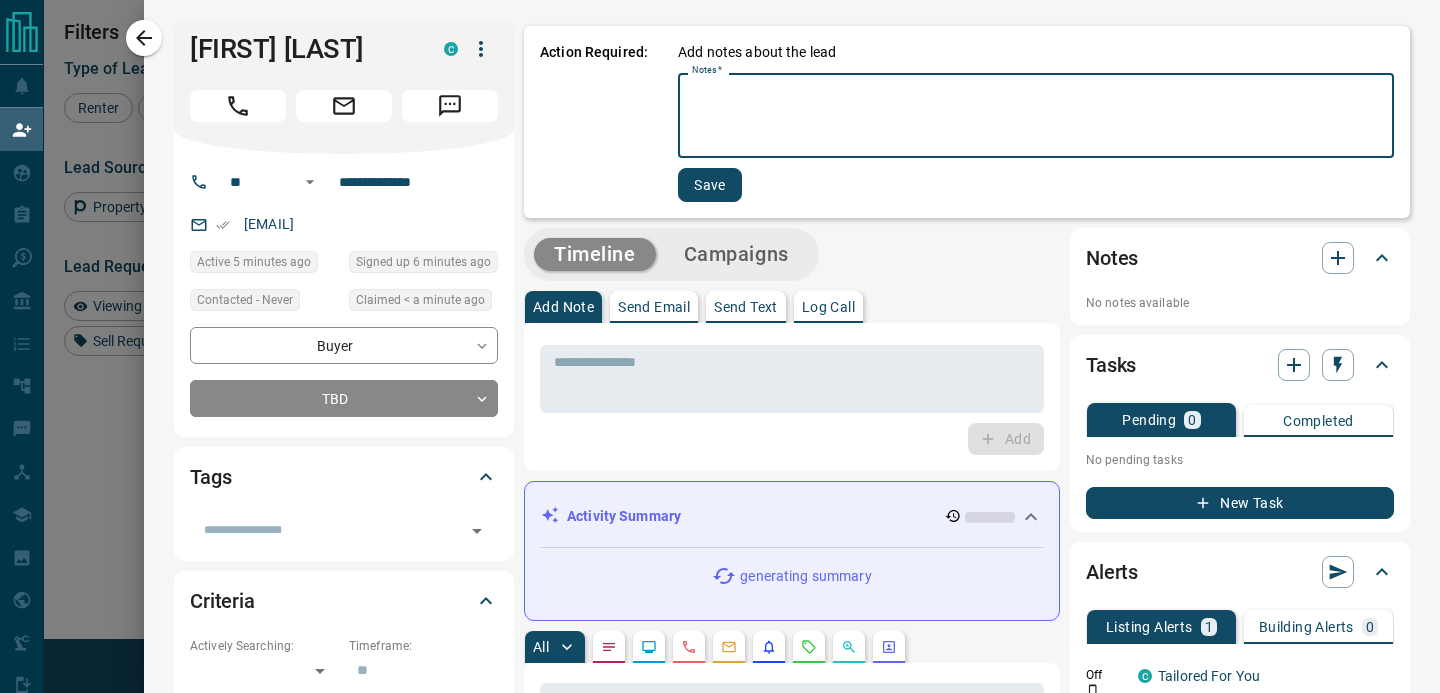 click on "Notes   *" at bounding box center [1036, 116] 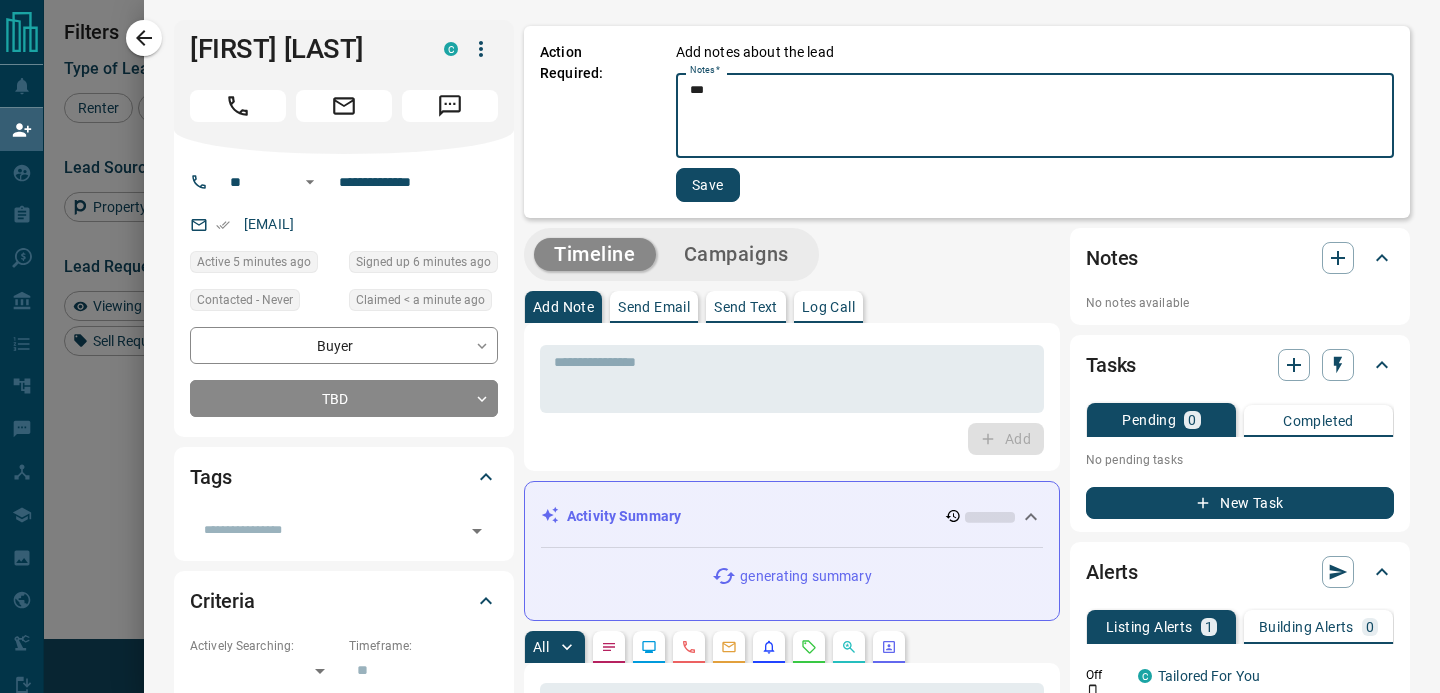 type on "***" 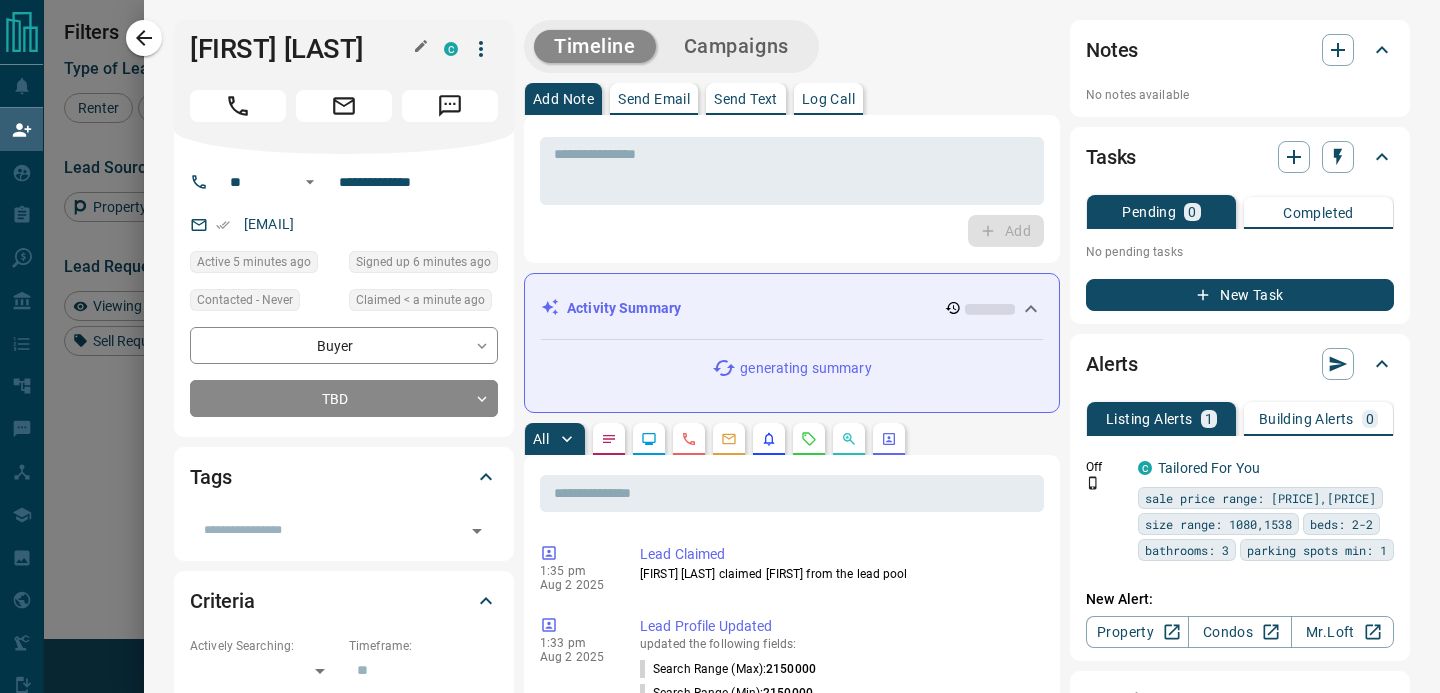 drag, startPoint x: 153, startPoint y: 38, endPoint x: 290, endPoint y: 45, distance: 137.17871 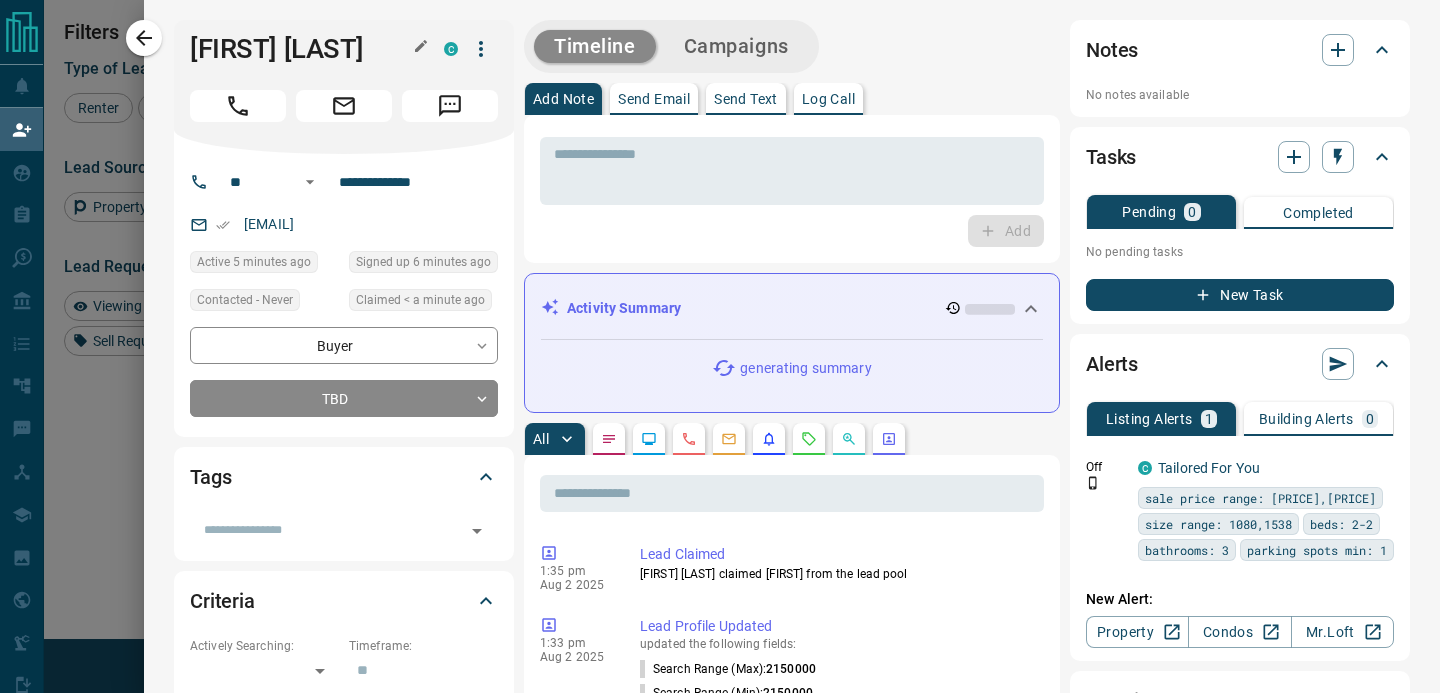 click on "**********" at bounding box center [792, 346] 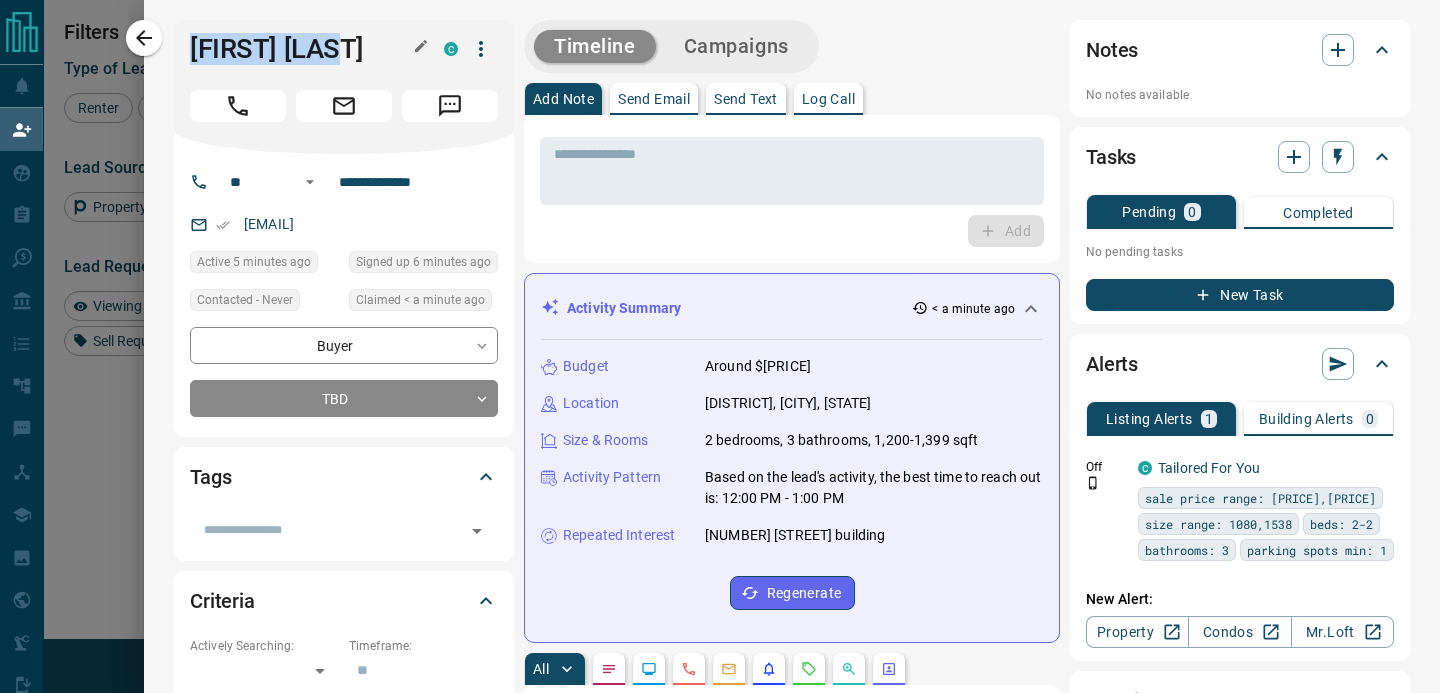 drag, startPoint x: 362, startPoint y: 49, endPoint x: 190, endPoint y: 47, distance: 172.01163 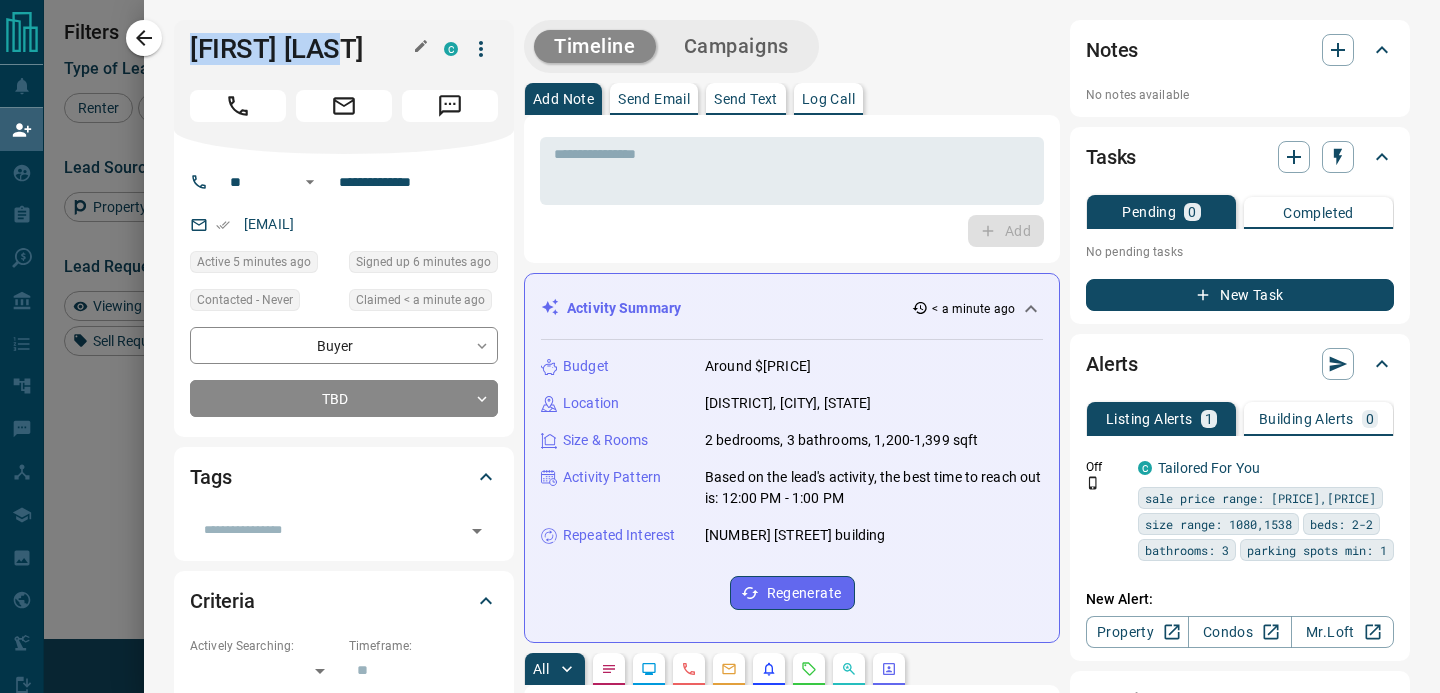click on "[FIRST] [LAST]" at bounding box center (302, 49) 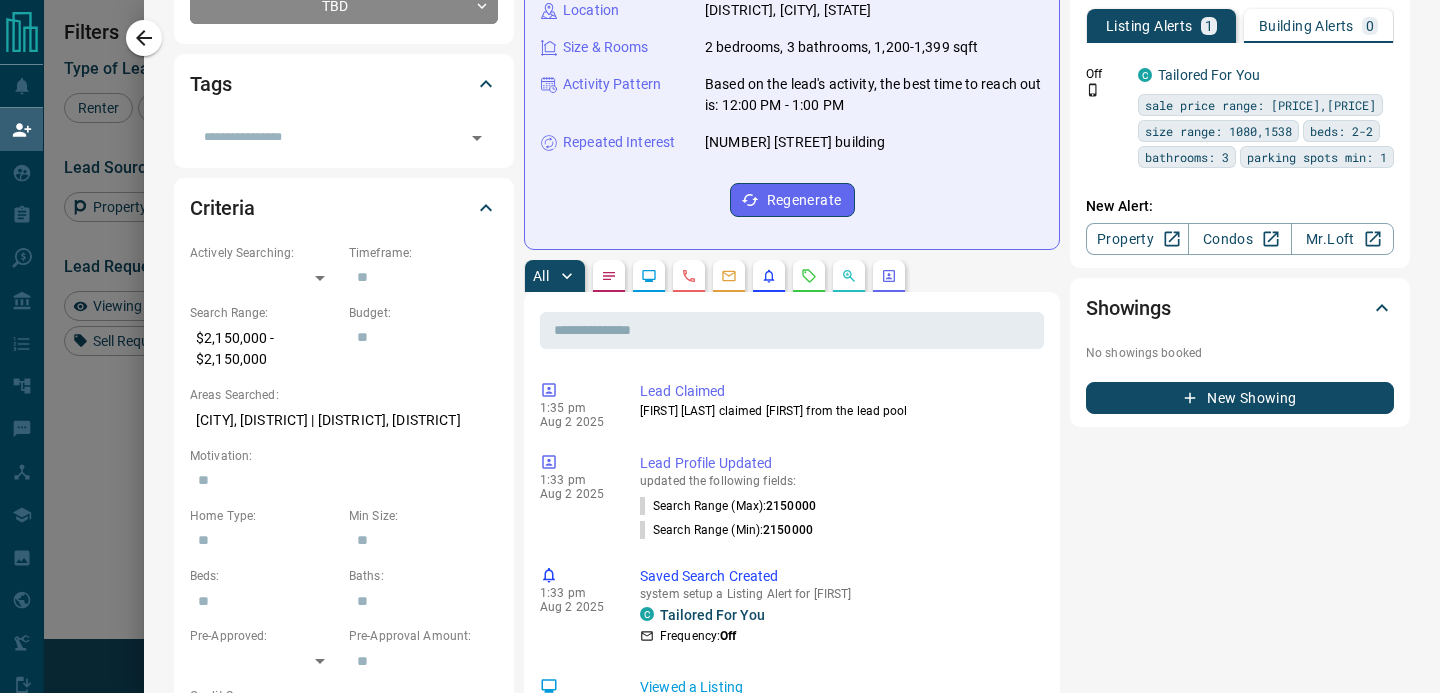 scroll, scrollTop: 0, scrollLeft: 0, axis: both 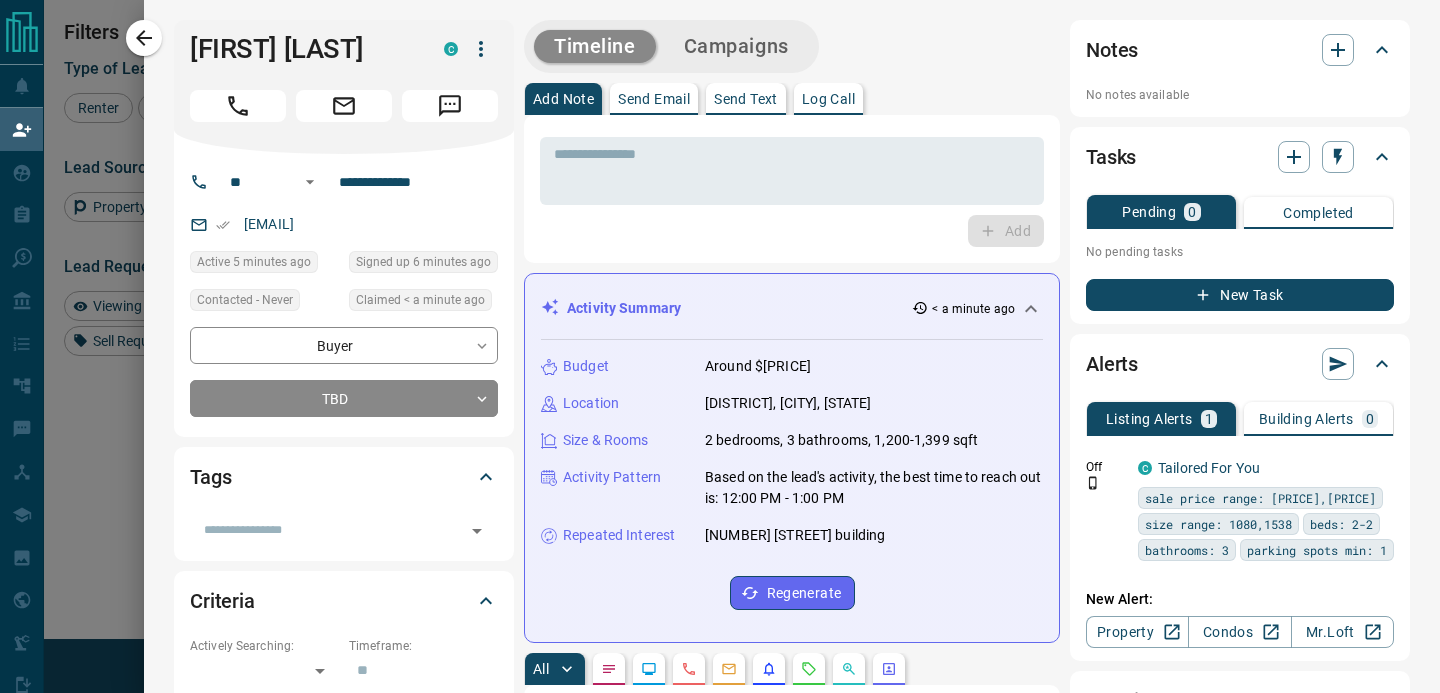 click on "**********" at bounding box center [792, 1214] 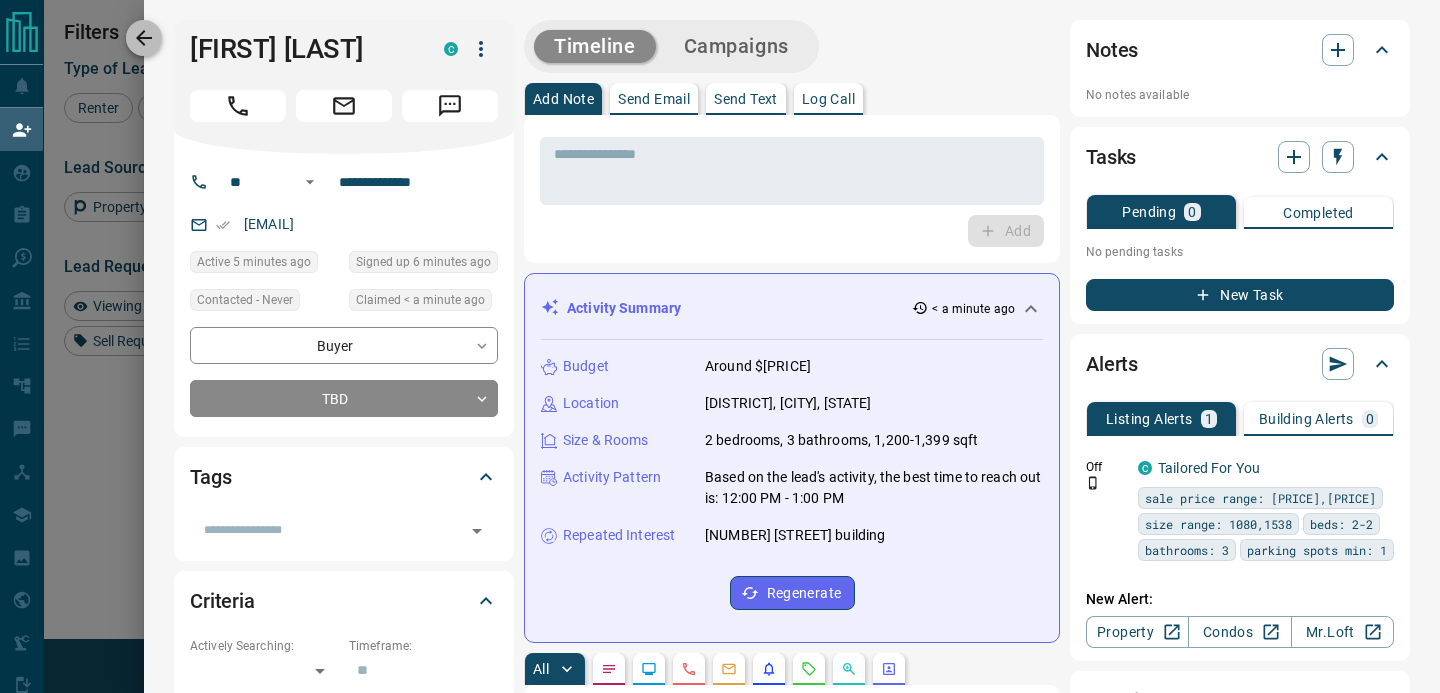 click 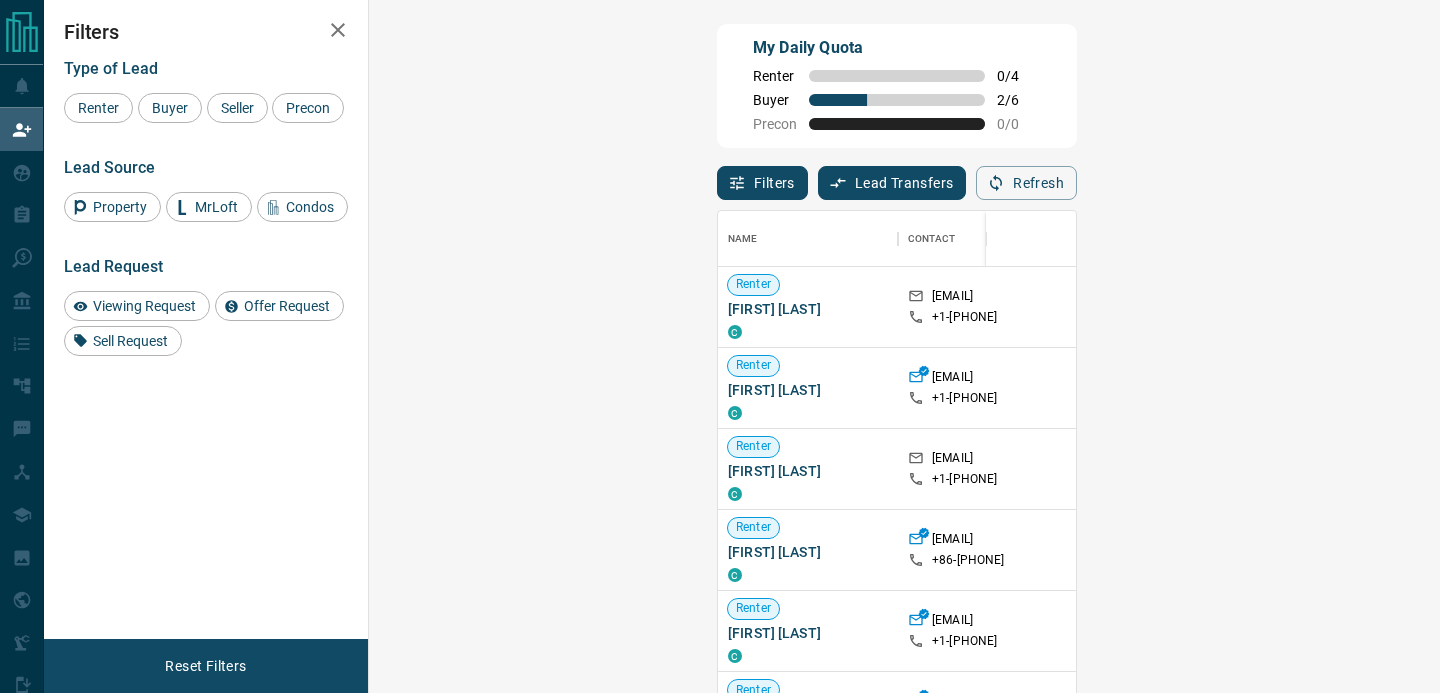 scroll, scrollTop: 0, scrollLeft: 1, axis: horizontal 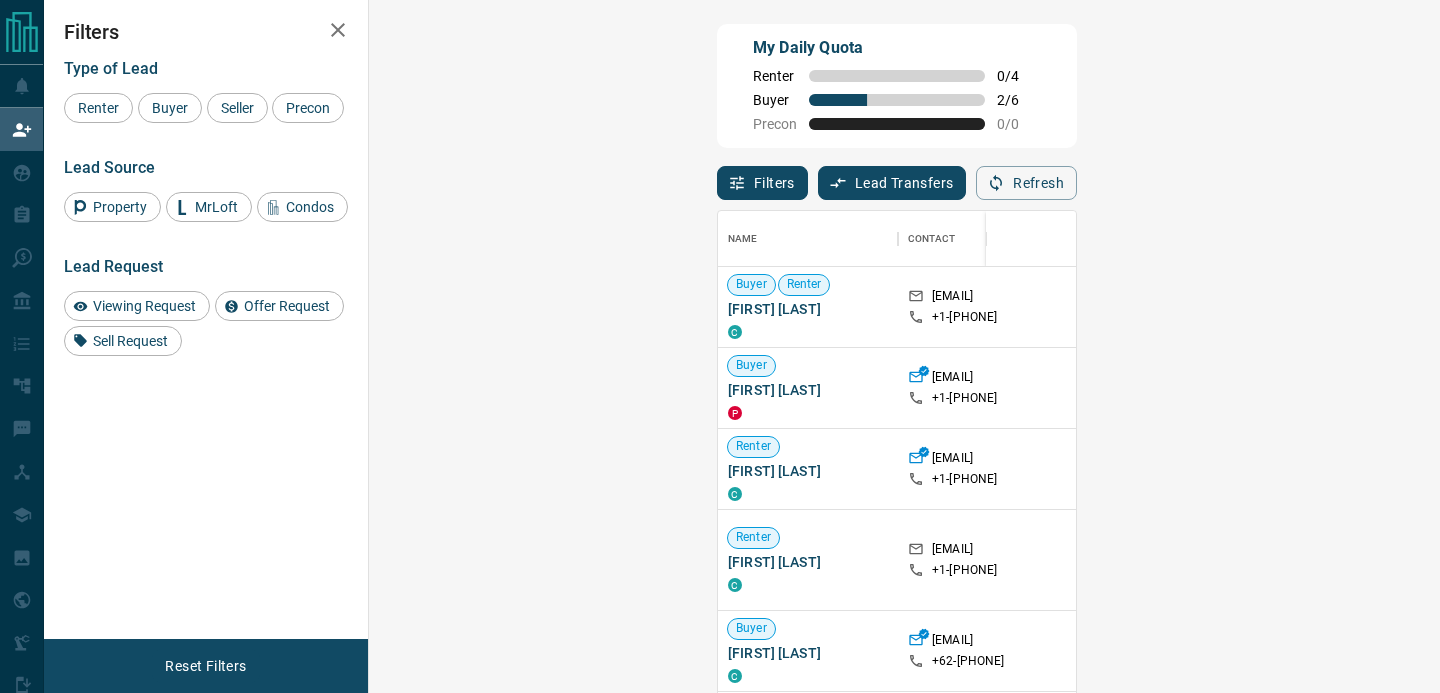 click on "Claim" at bounding box center [1701, 388] 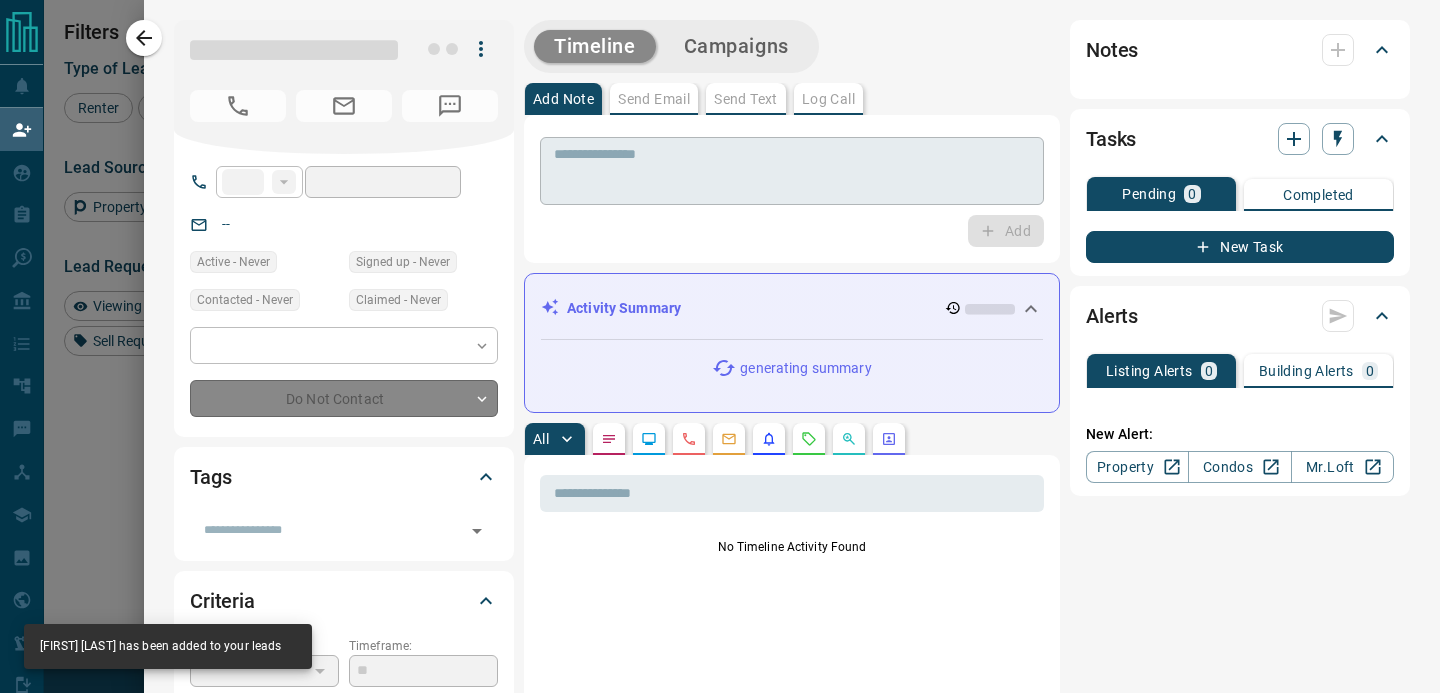 type on "**" 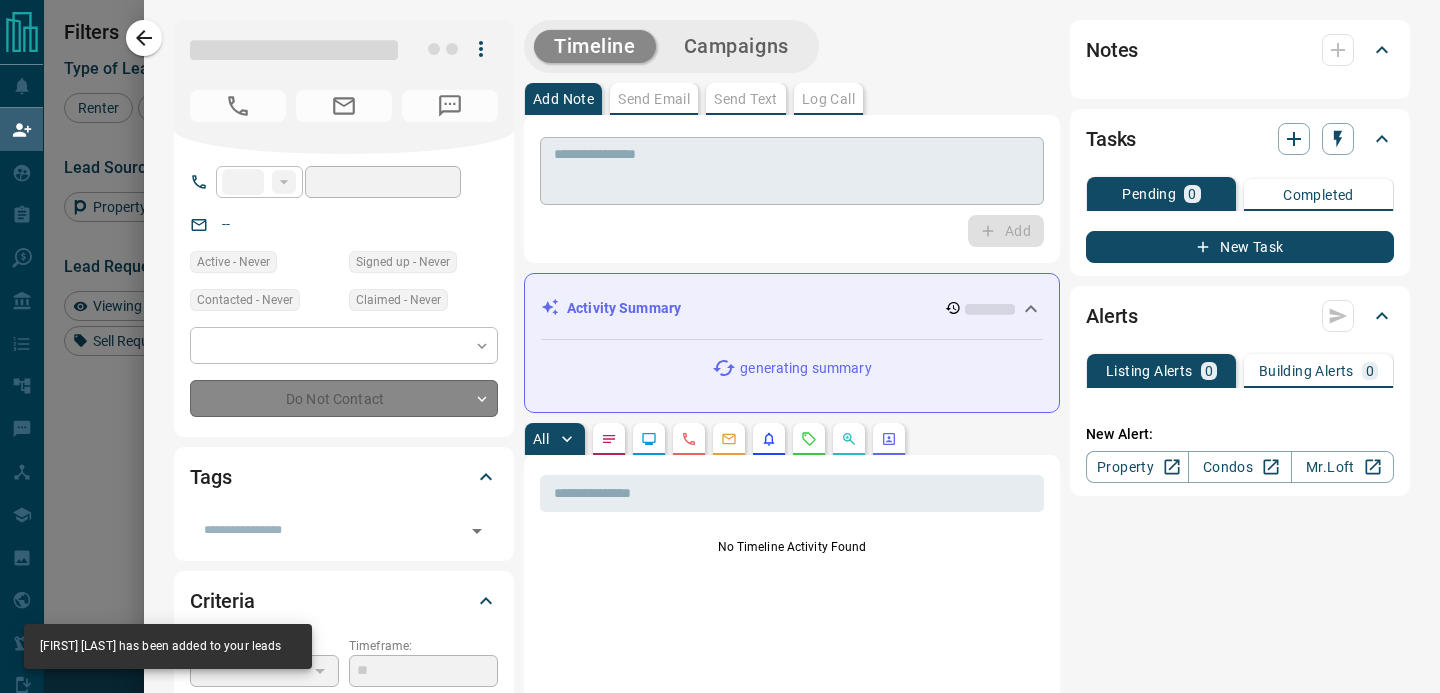 type on "**********" 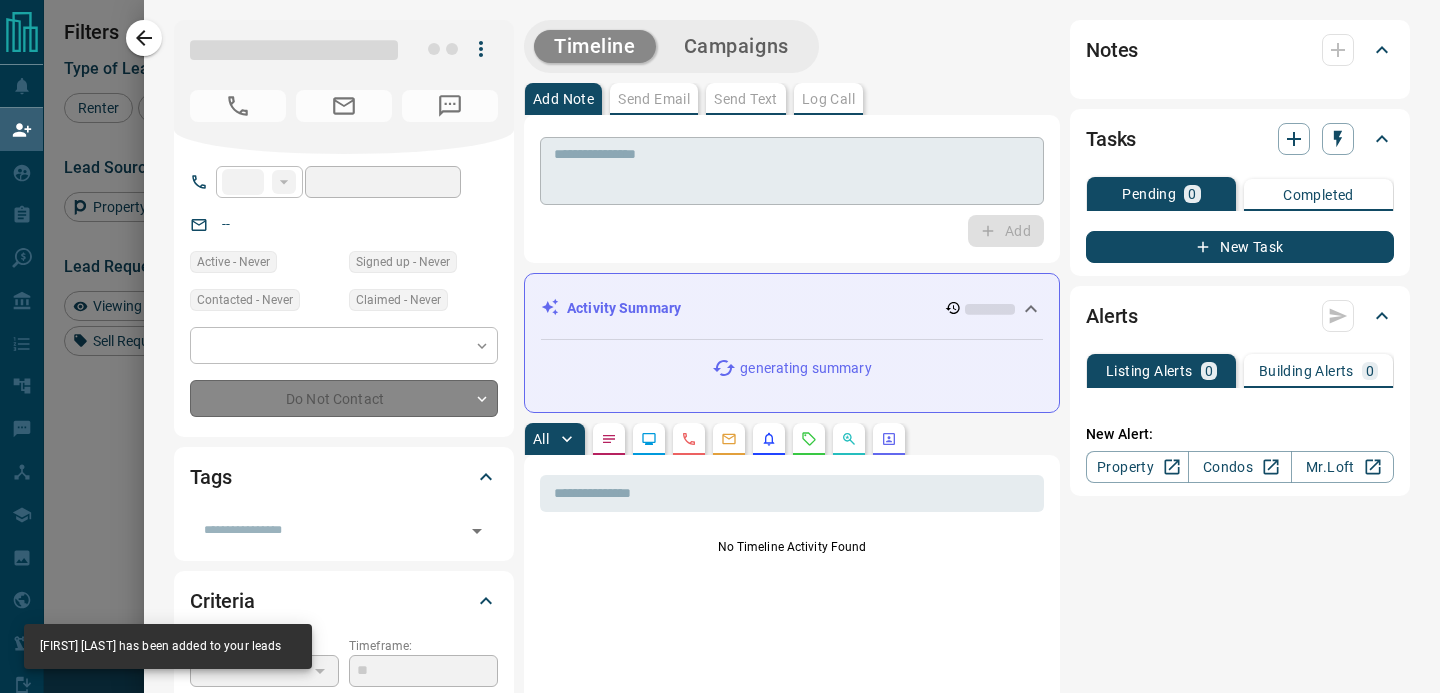 type on "**********" 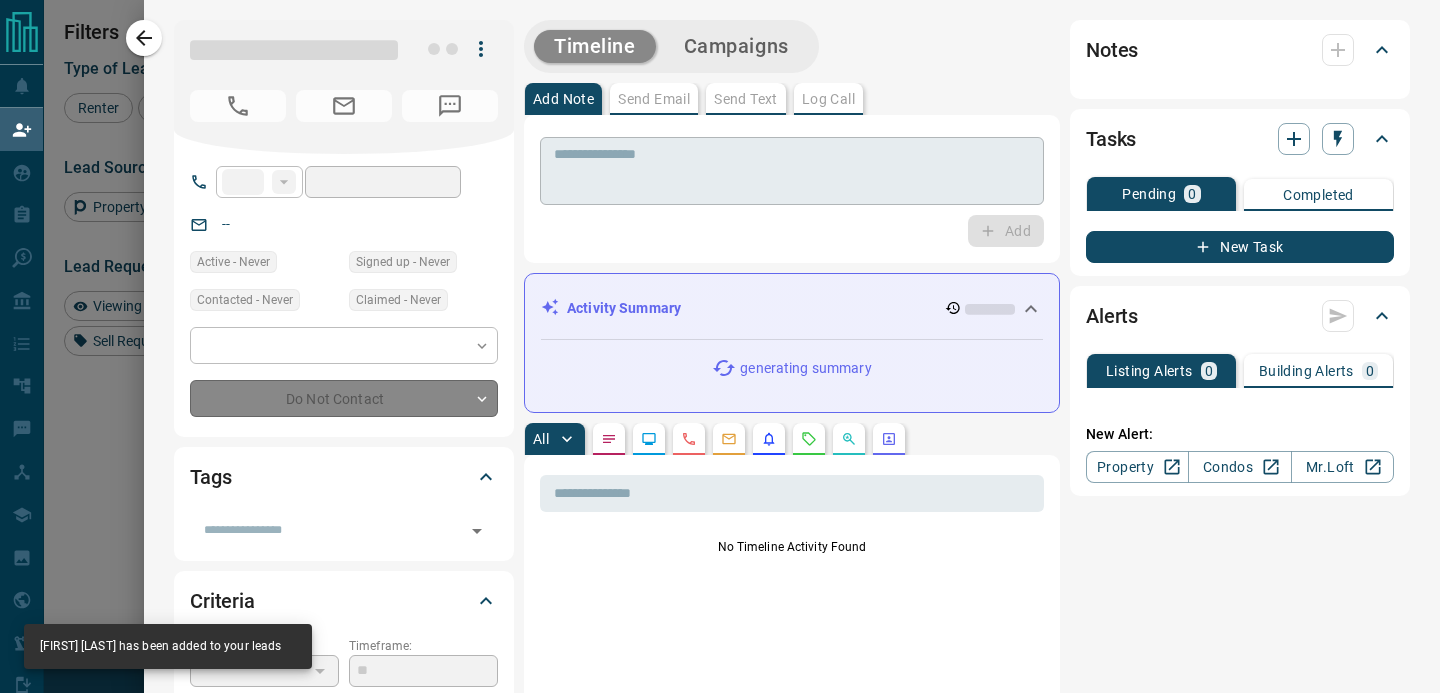 type on "**" 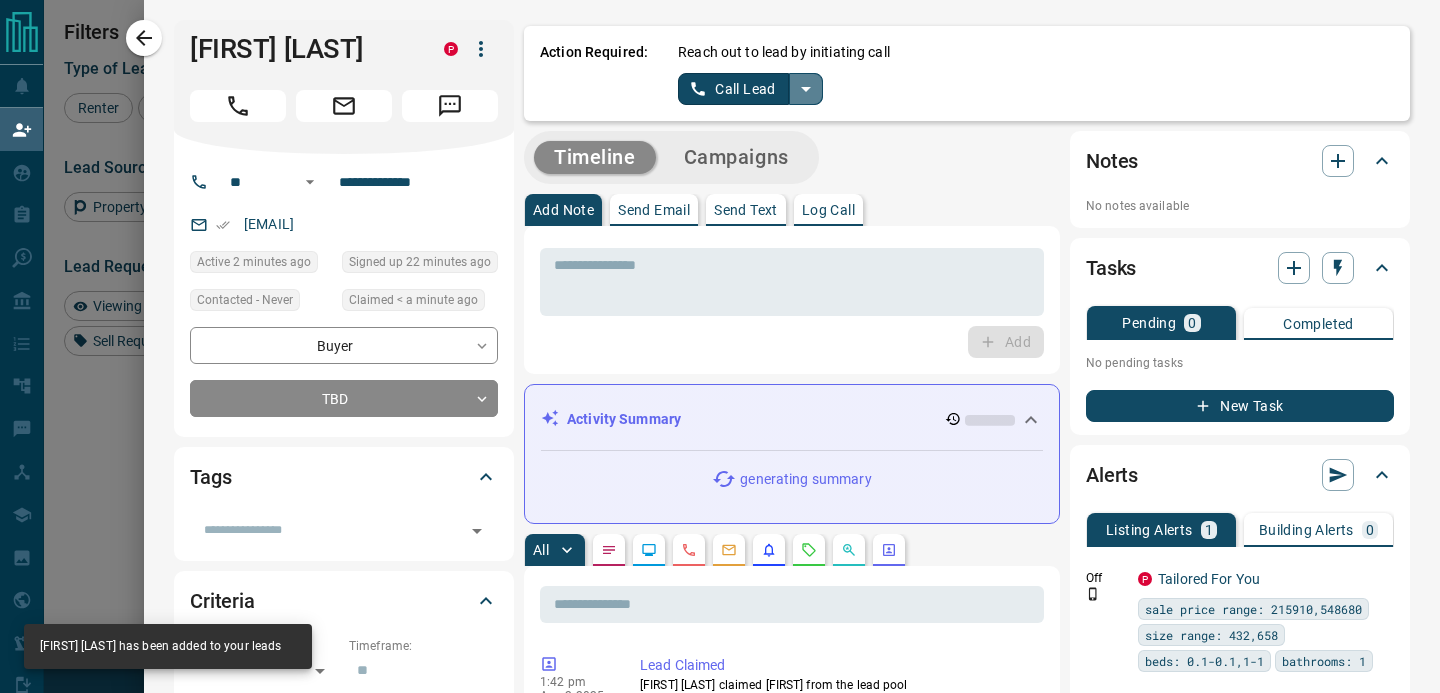 click 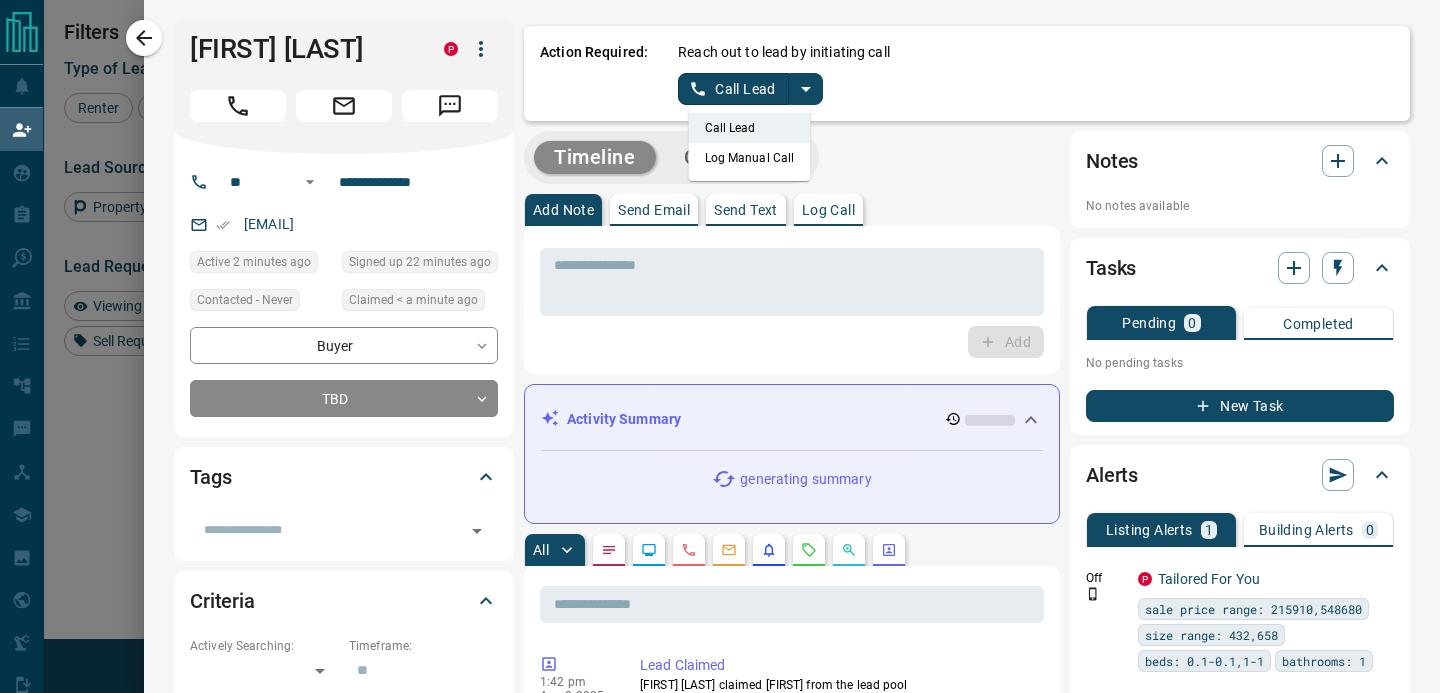click on "Log Manual Call" at bounding box center (750, 158) 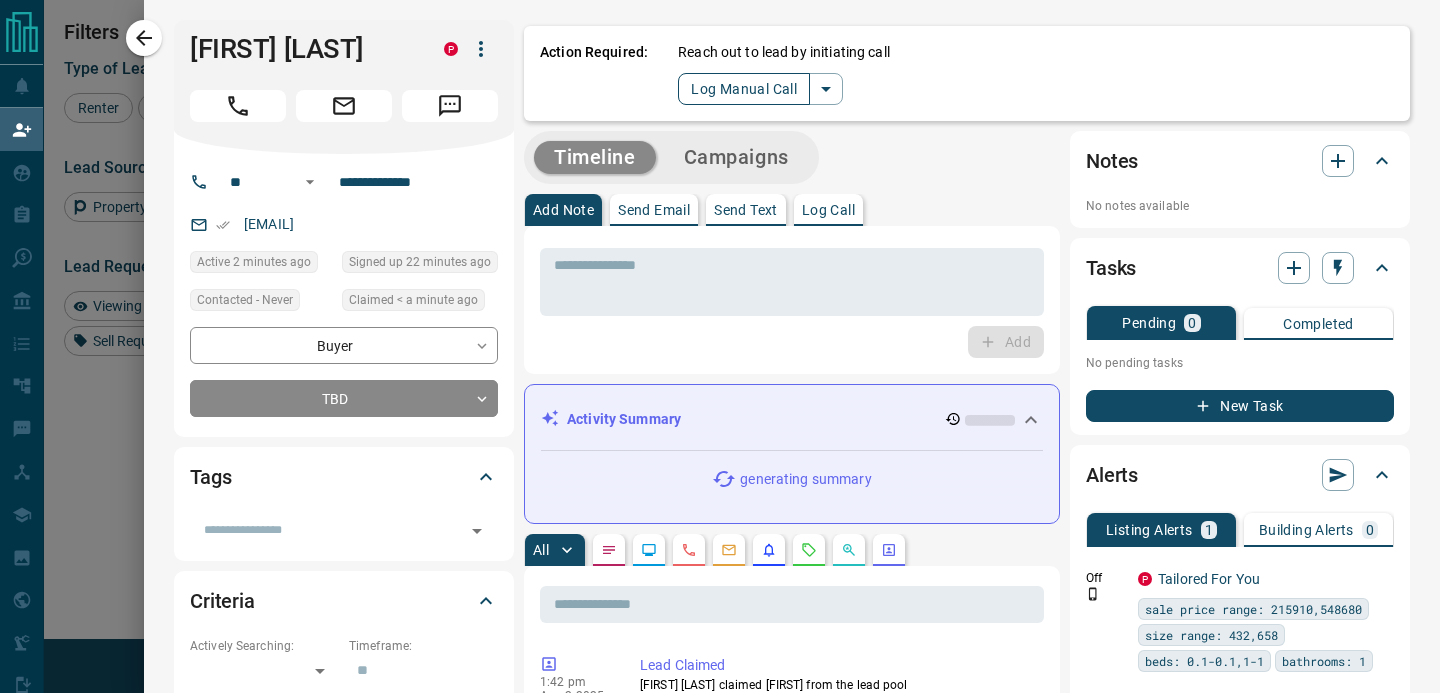 click on "Log Manual Call" at bounding box center [744, 89] 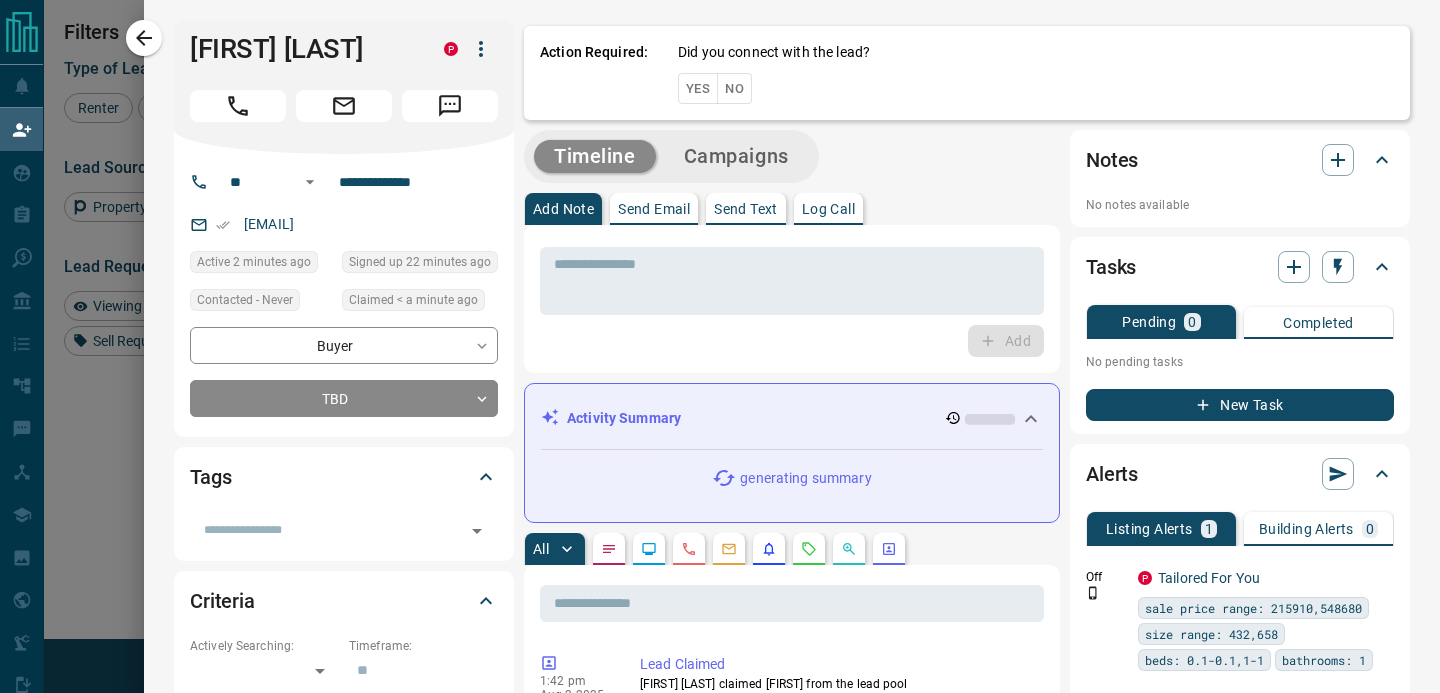 click on "Yes" at bounding box center (698, 88) 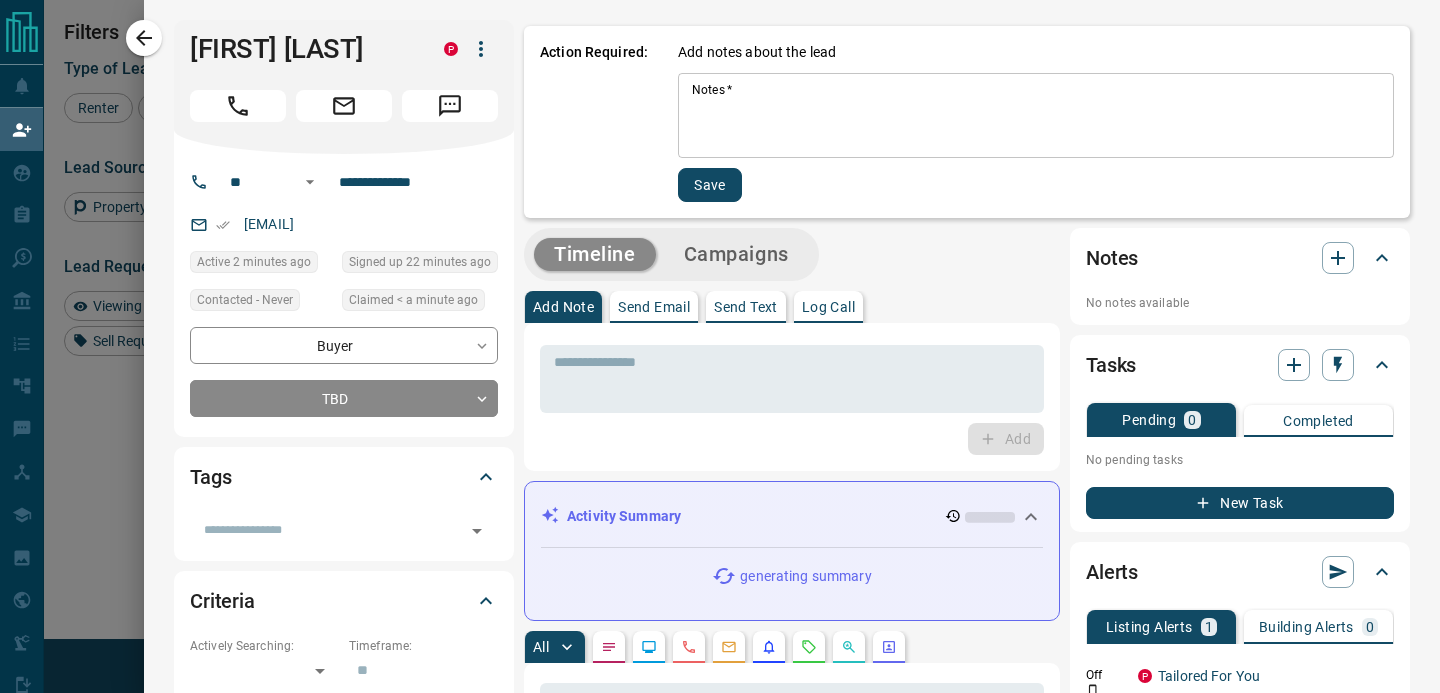 click on "Notes   *" at bounding box center (1036, 116) 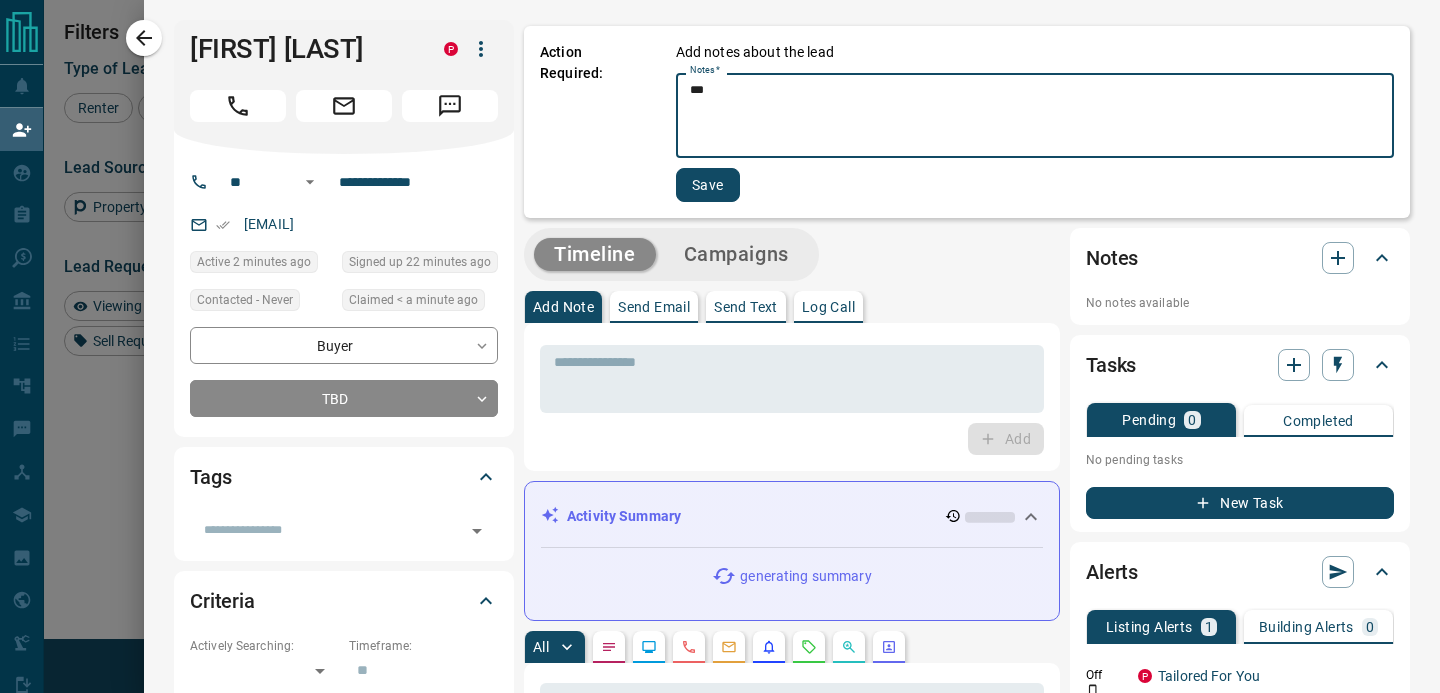 type on "***" 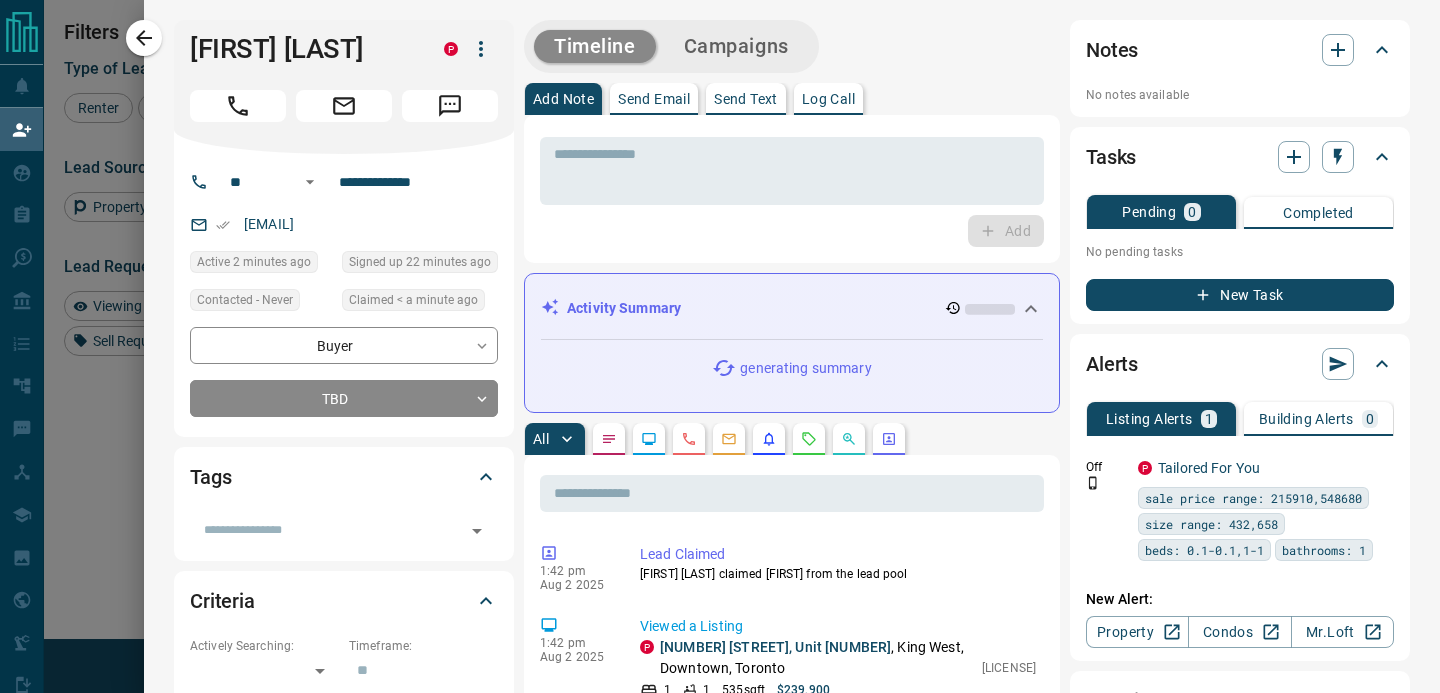click on "**********" at bounding box center [792, 1099] 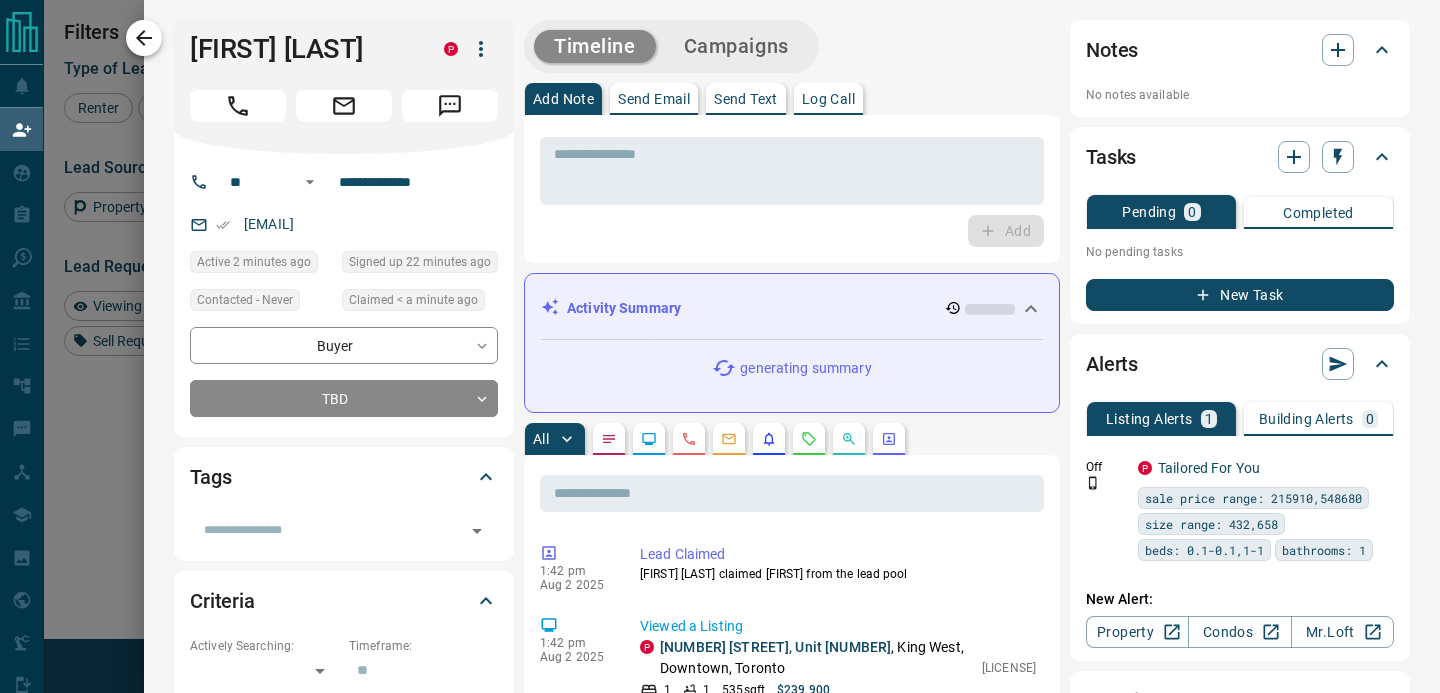 click 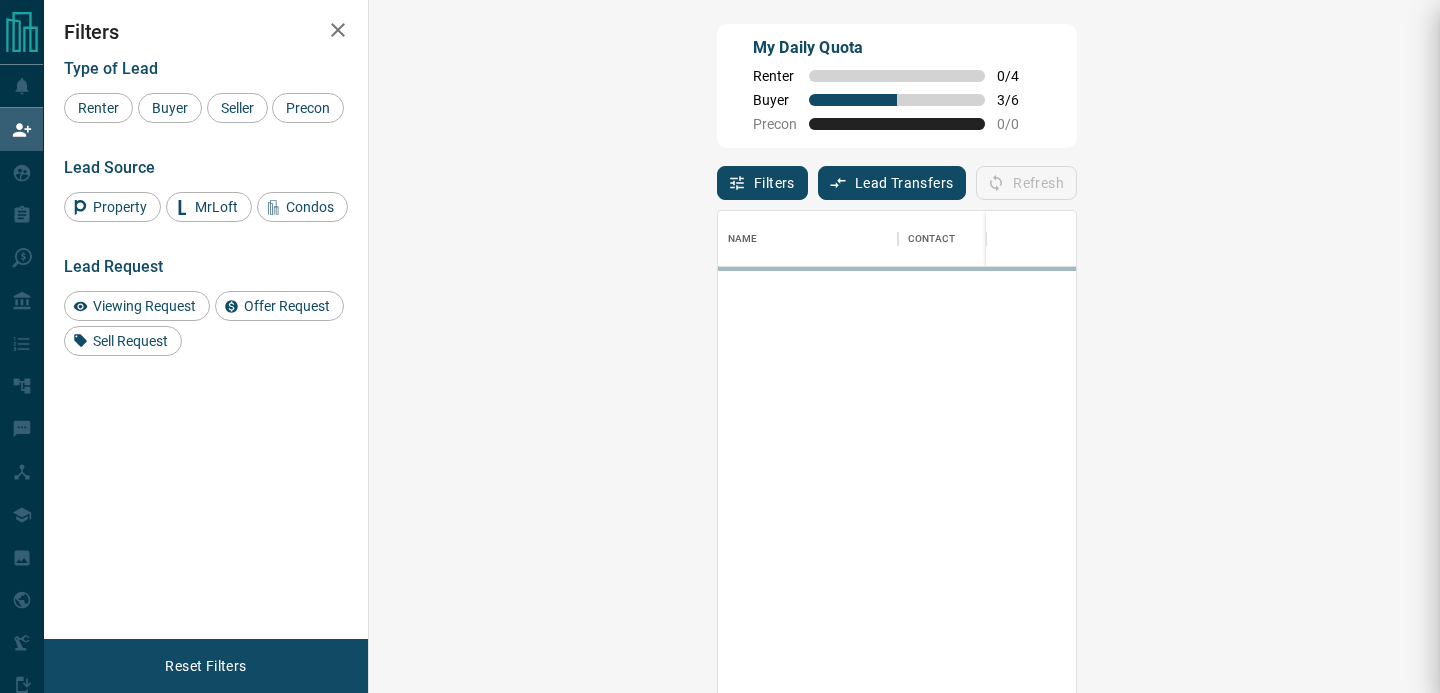 scroll, scrollTop: 0, scrollLeft: 1, axis: horizontal 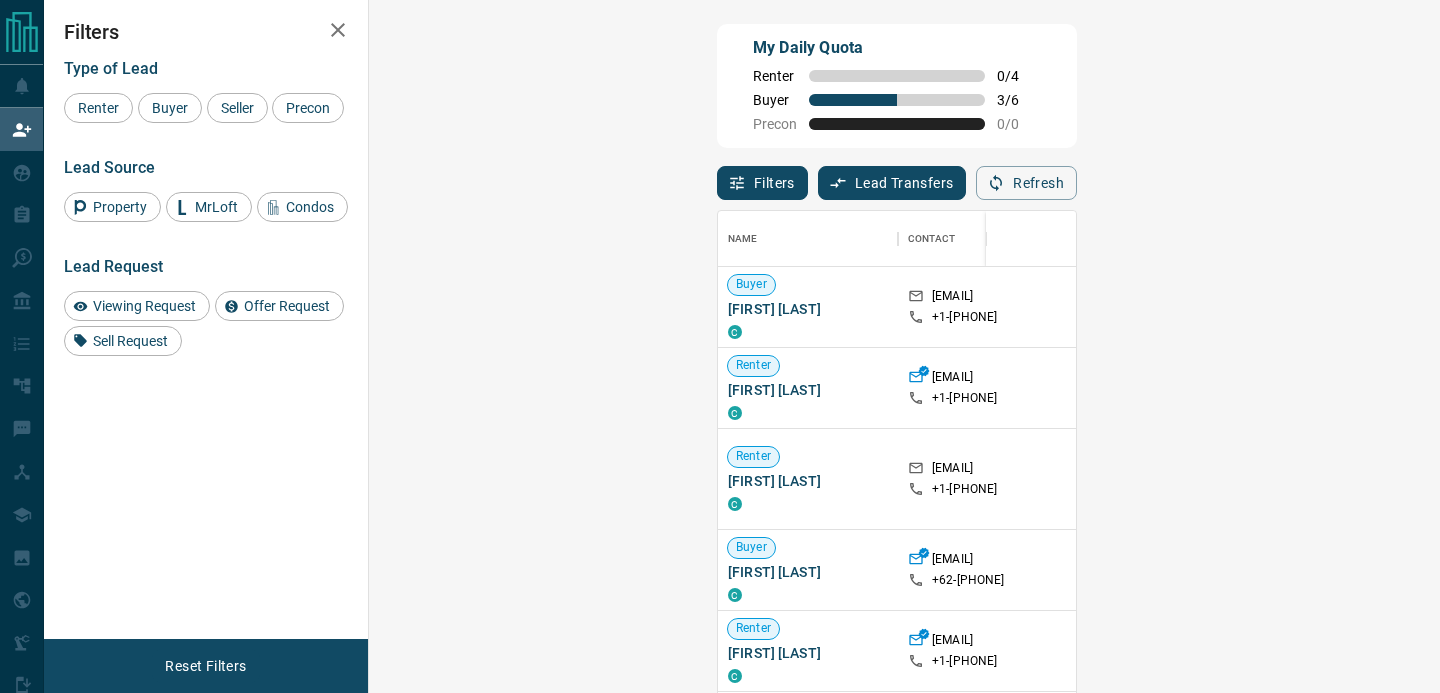 click on "Claim" at bounding box center [1701, 307] 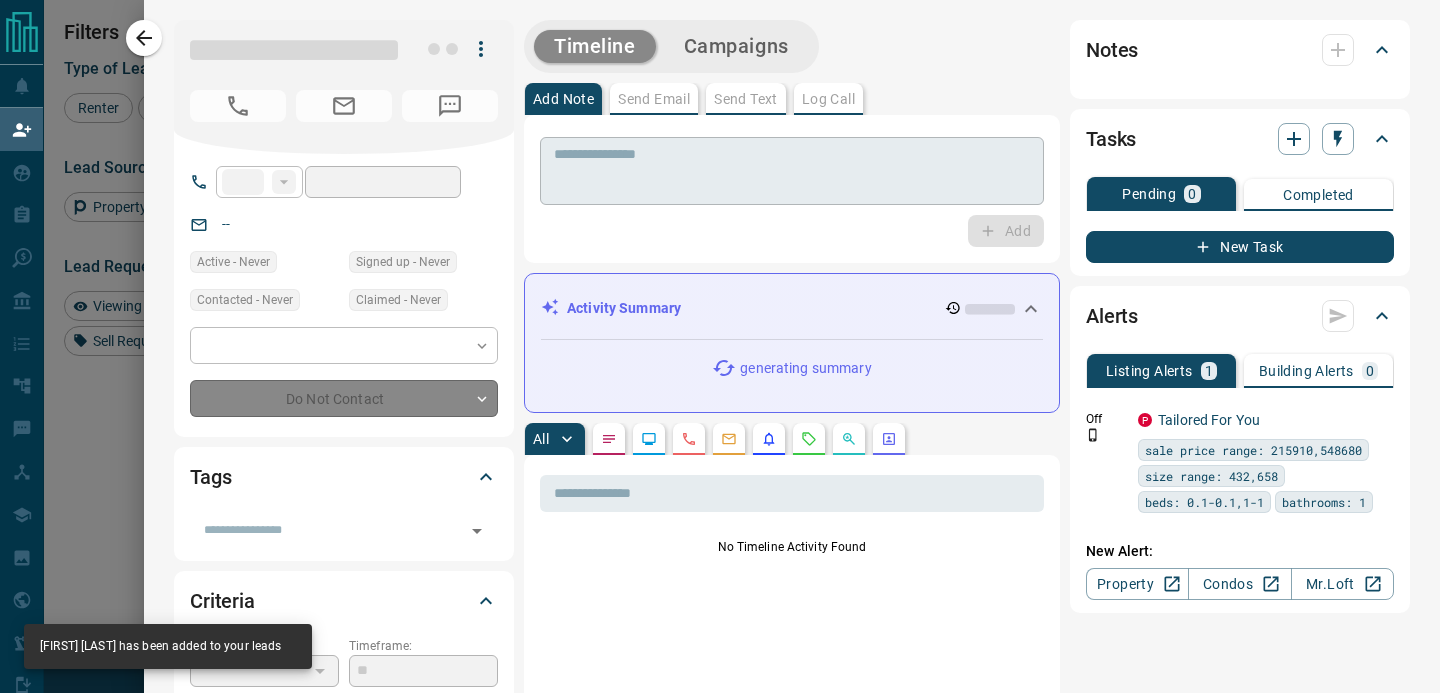 type on "**" 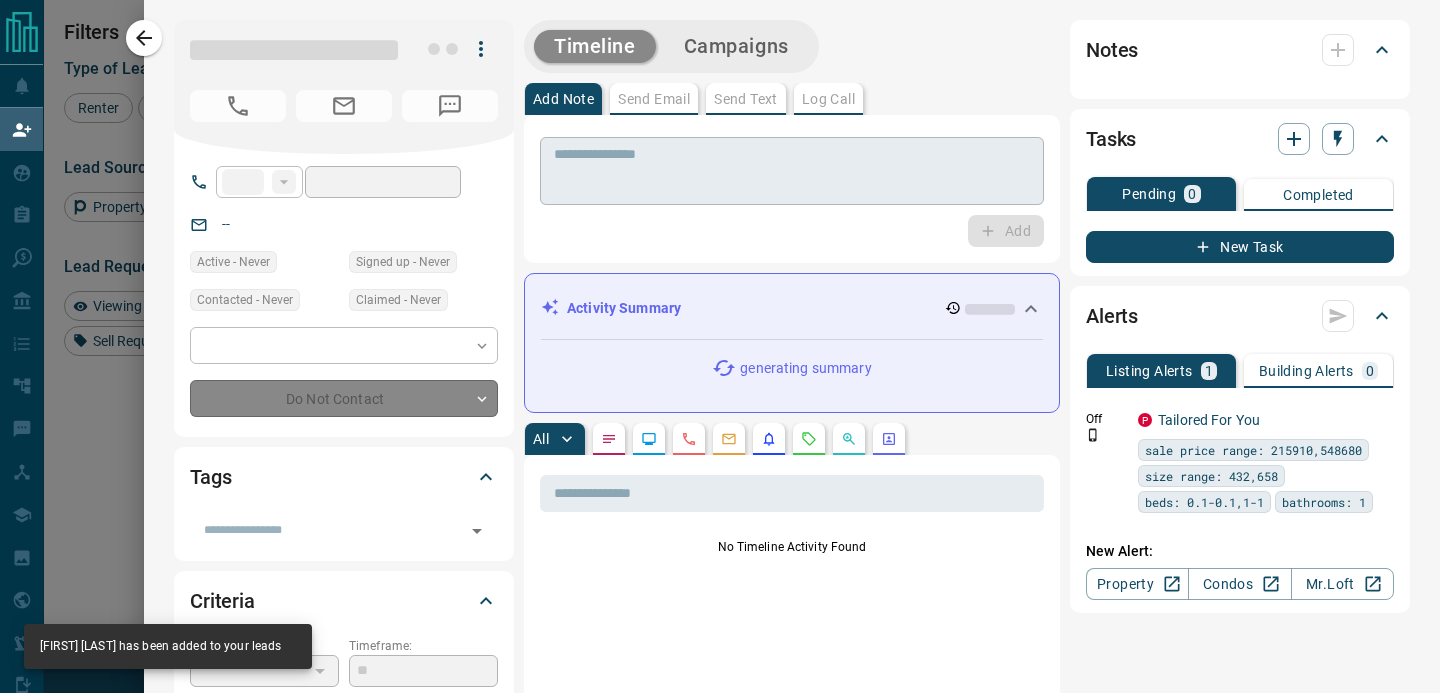 type on "**********" 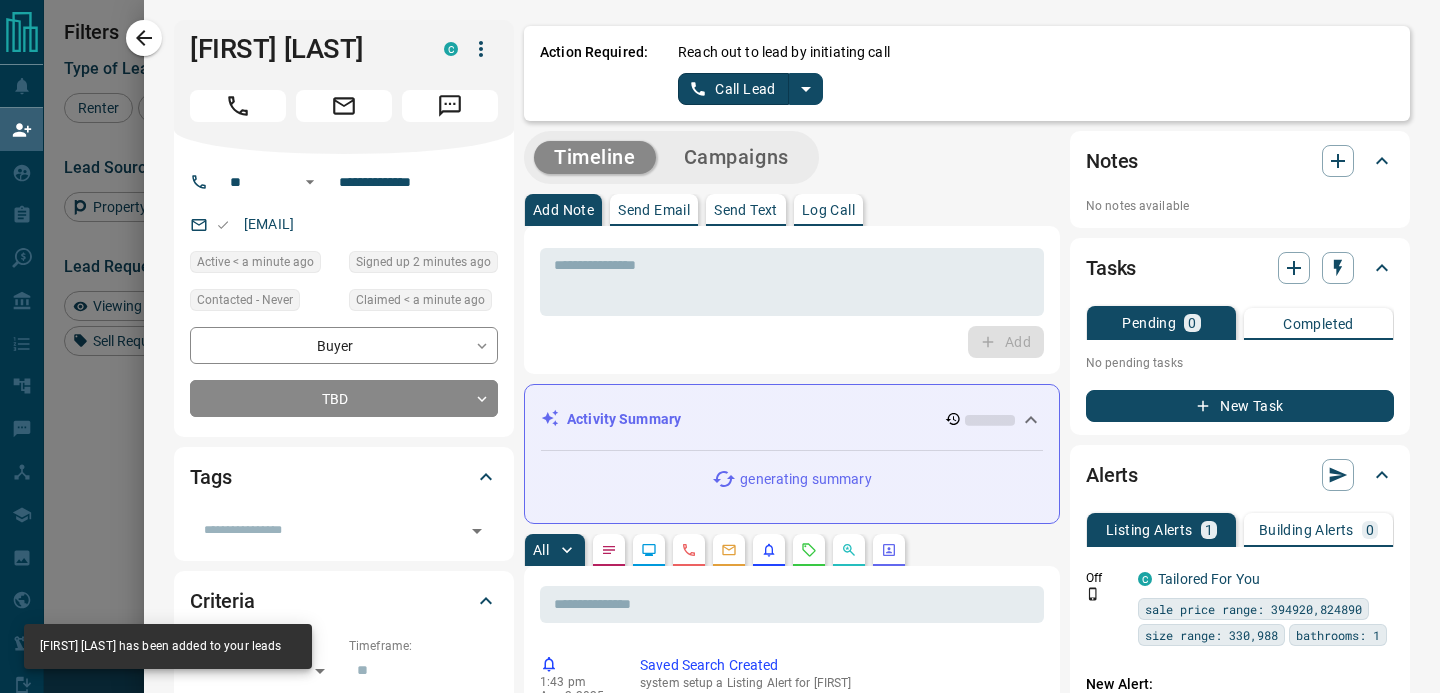 click 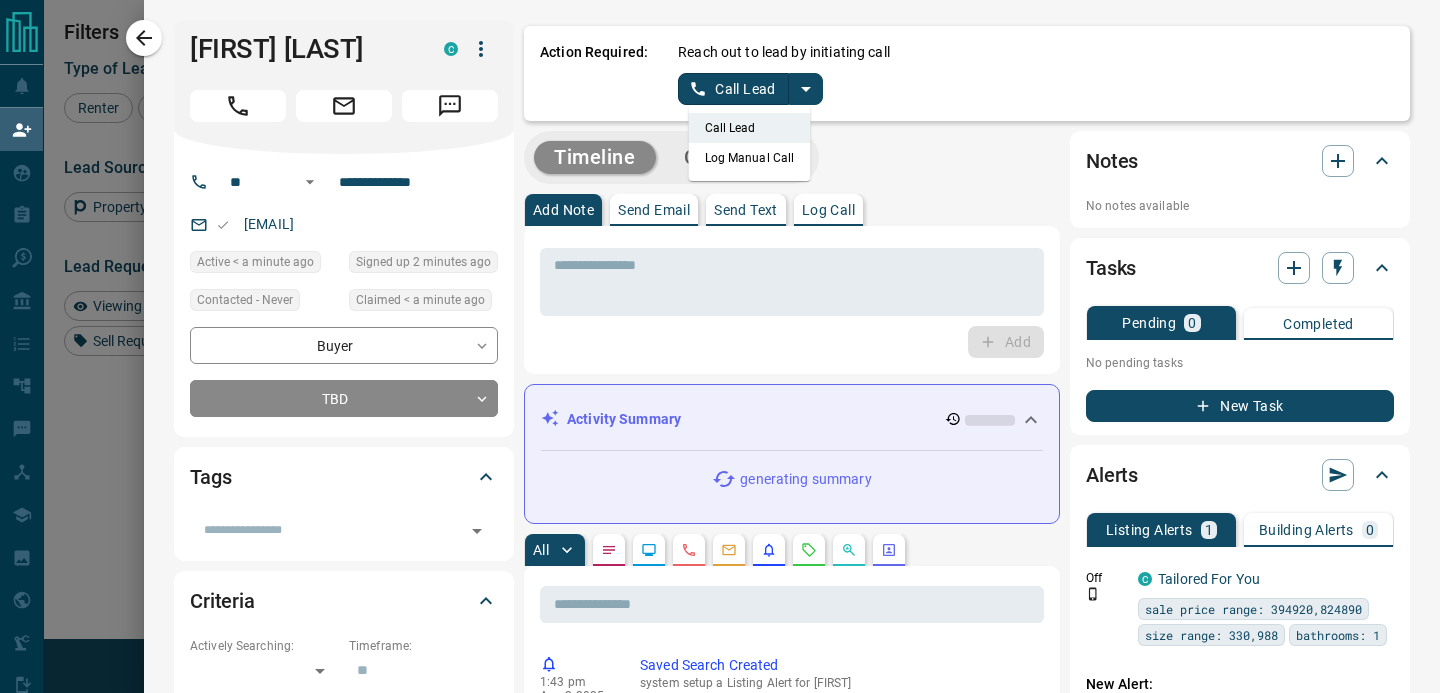 click on "Log Manual Call" at bounding box center (750, 158) 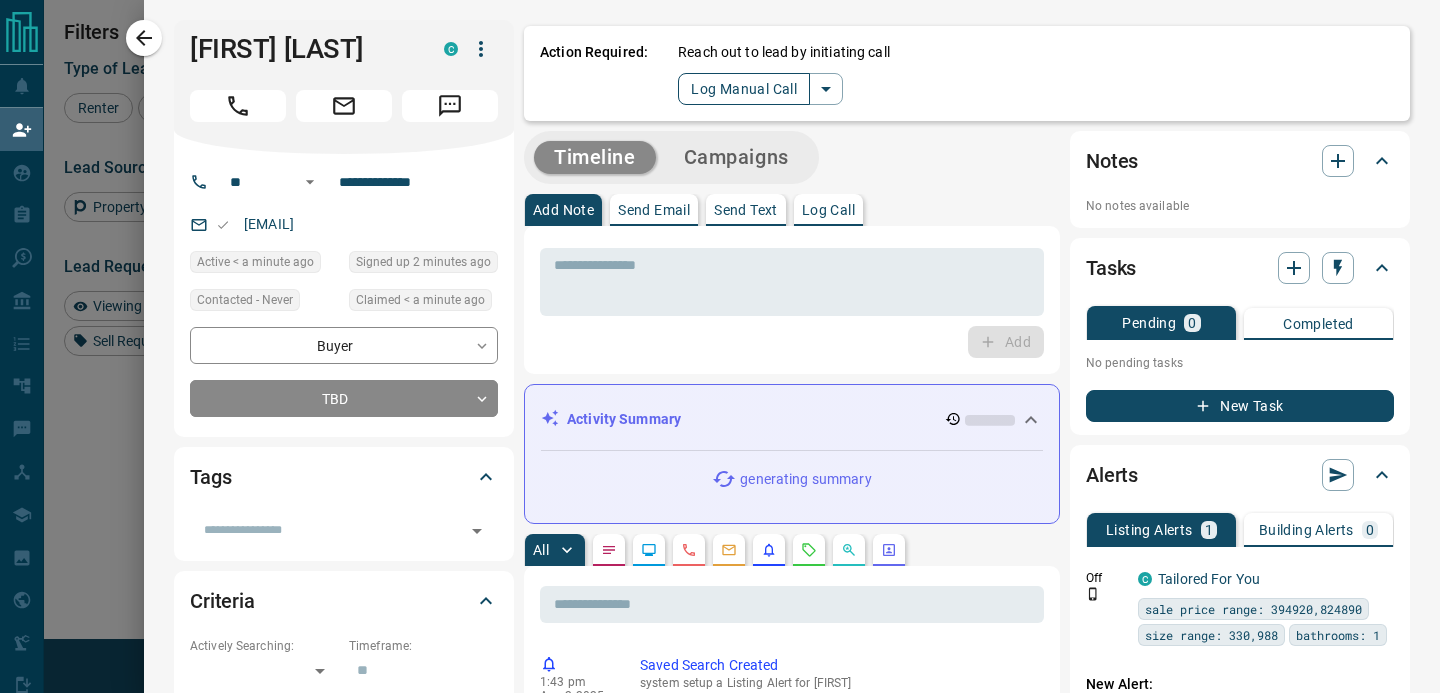 click on "Log Manual Call" at bounding box center [744, 89] 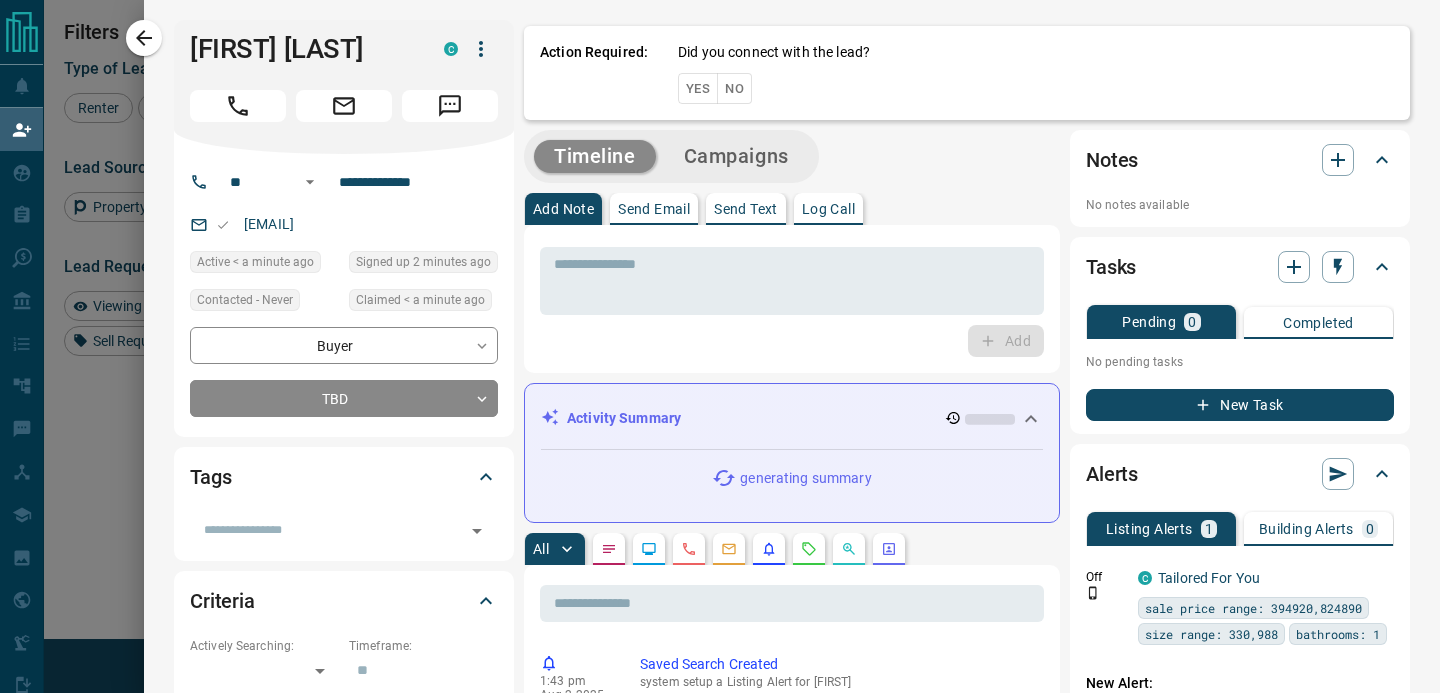 click on "Yes" at bounding box center (698, 88) 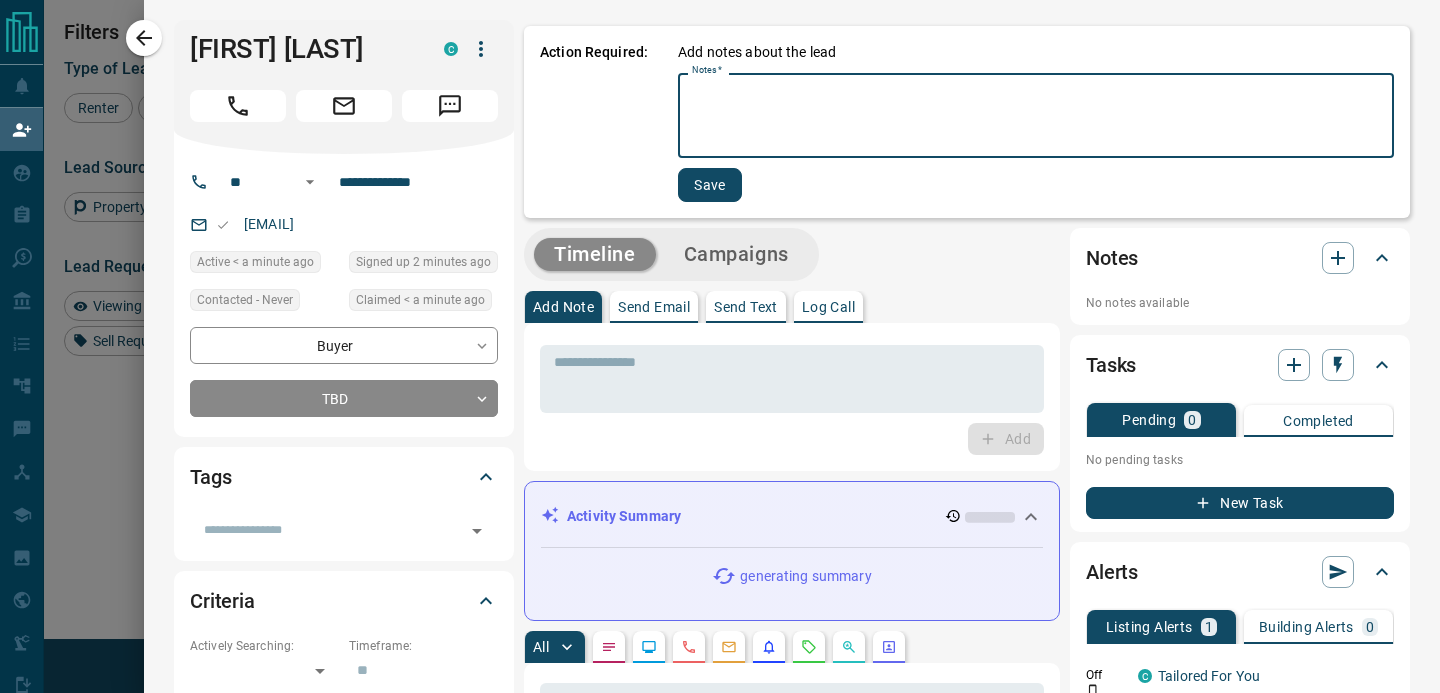 click on "Notes   *" at bounding box center (1036, 116) 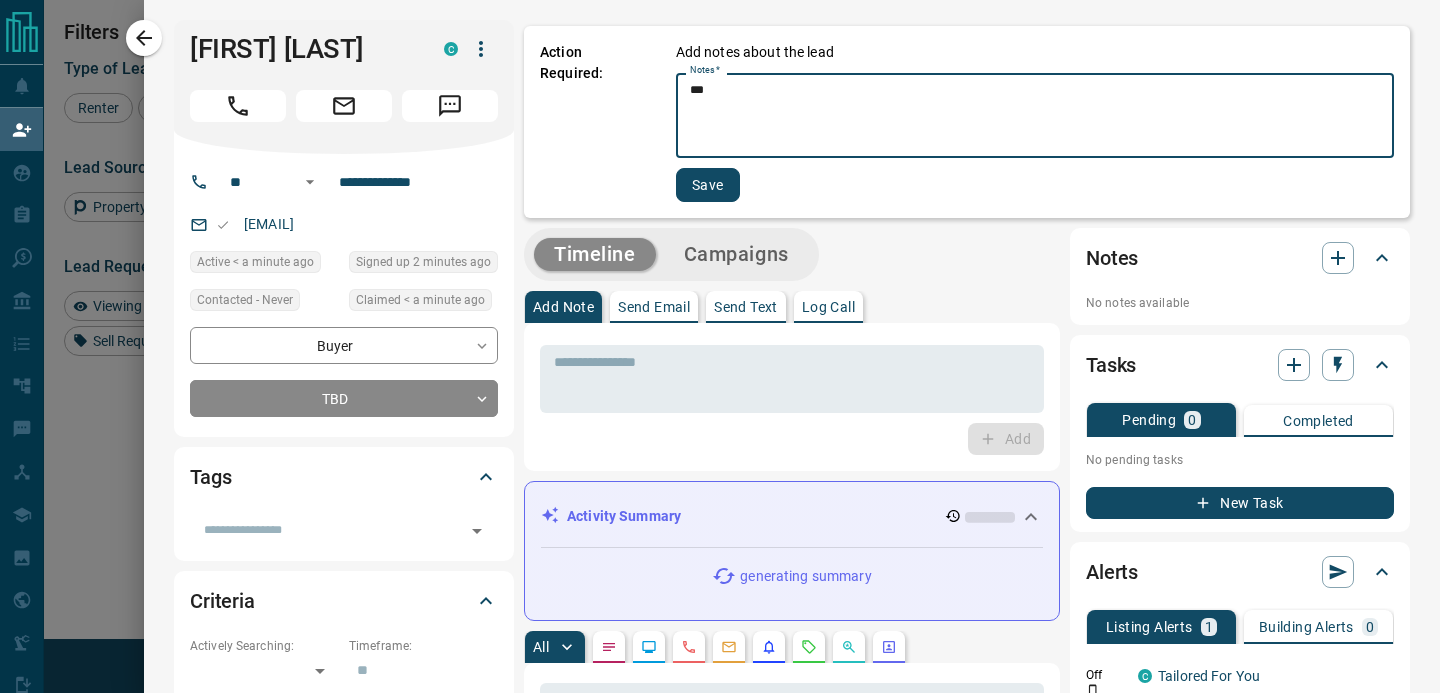 type on "***" 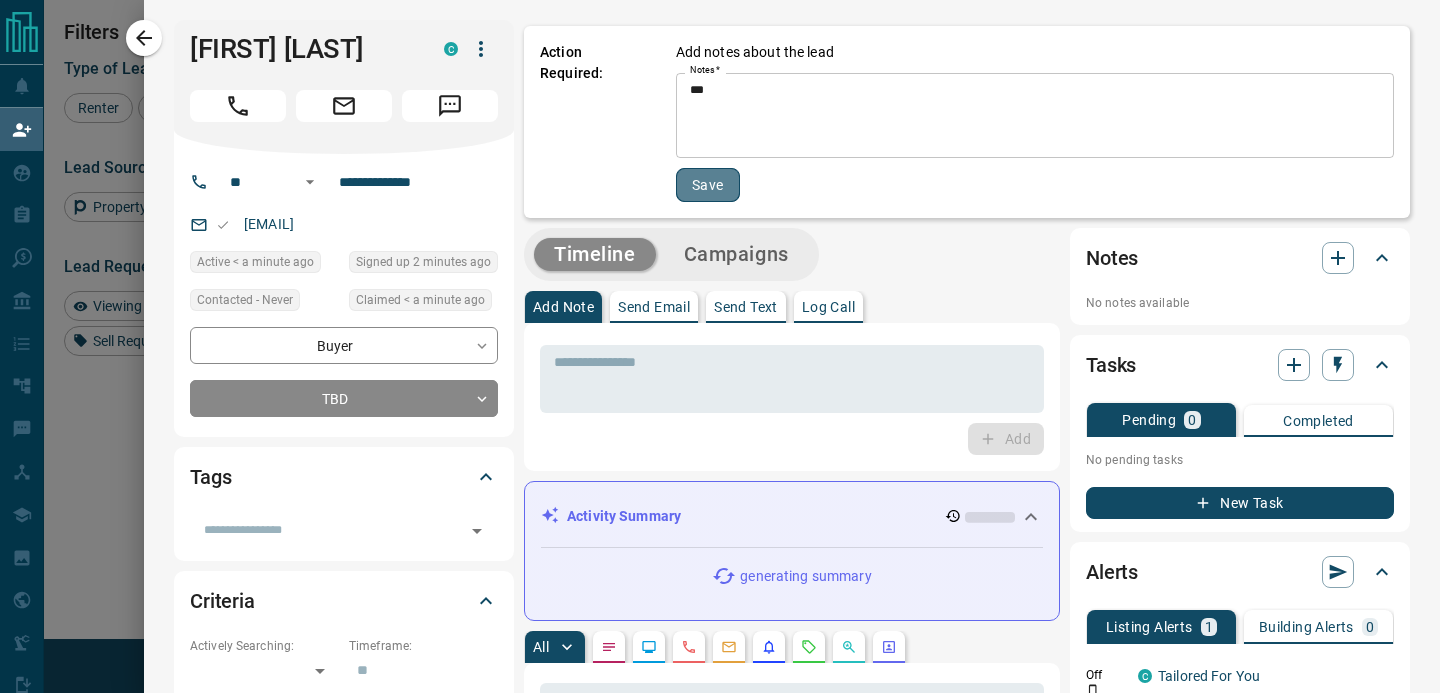 click on "Save" at bounding box center (708, 185) 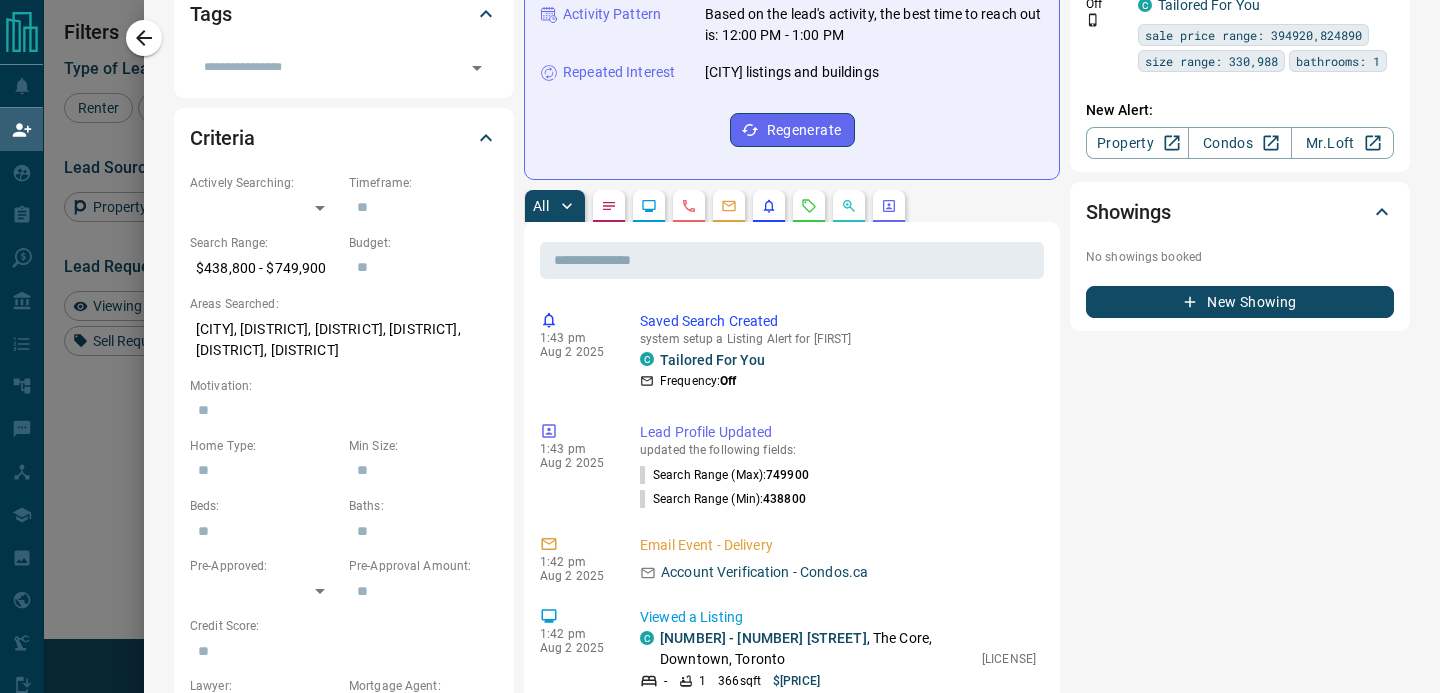 scroll, scrollTop: 133, scrollLeft: 0, axis: vertical 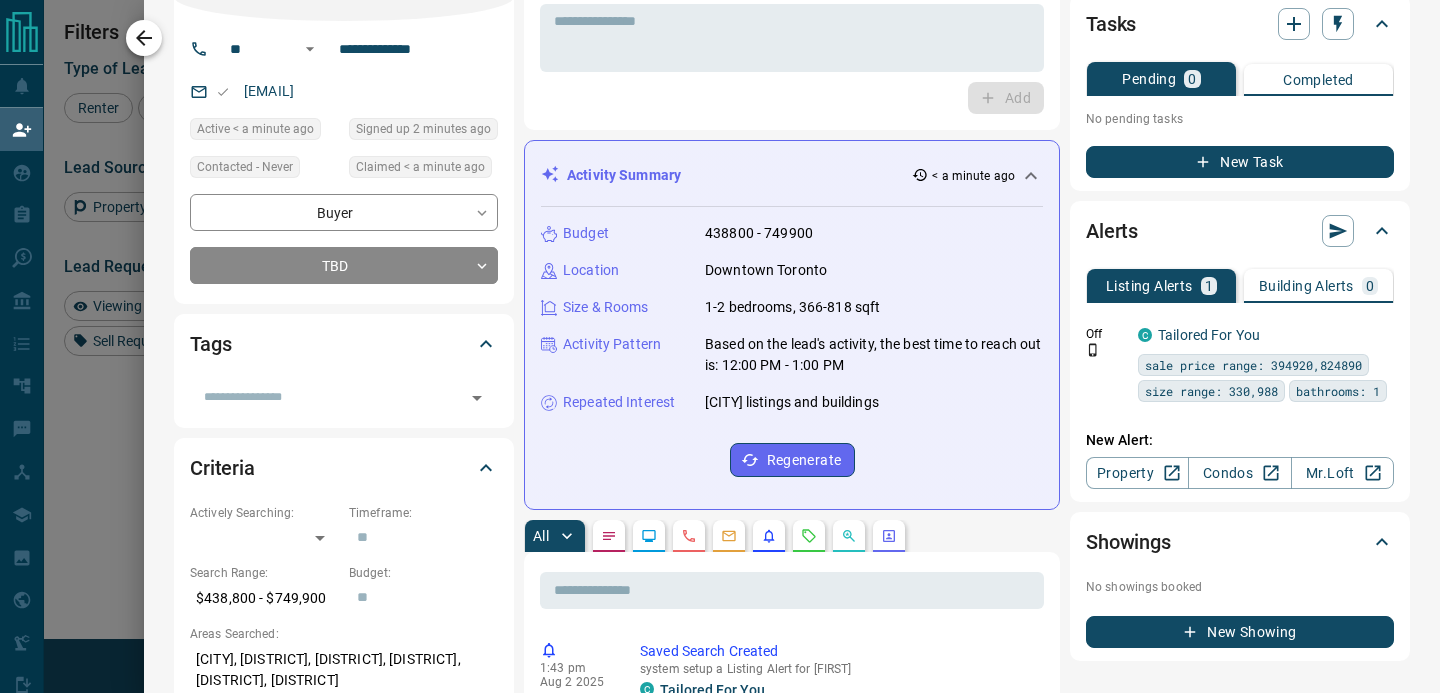 click 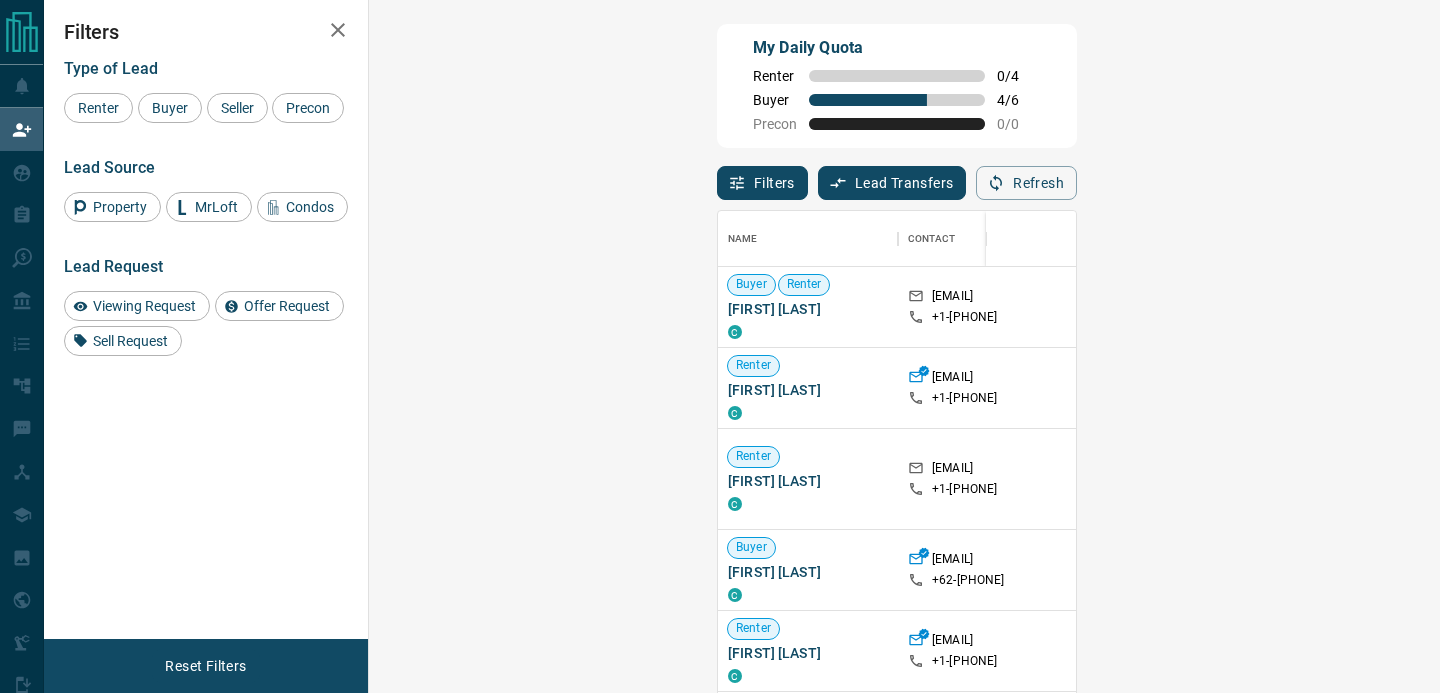 scroll, scrollTop: 0, scrollLeft: 1, axis: horizontal 